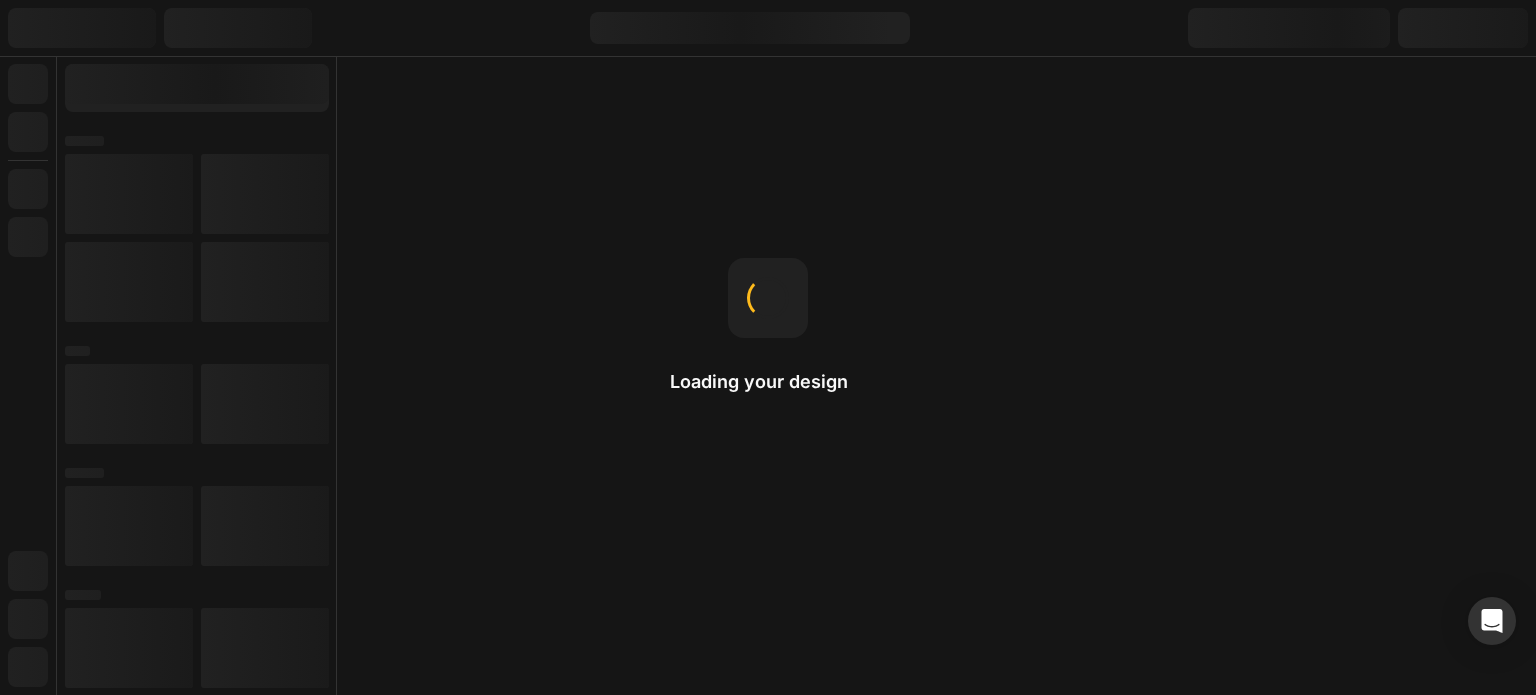 scroll, scrollTop: 0, scrollLeft: 0, axis: both 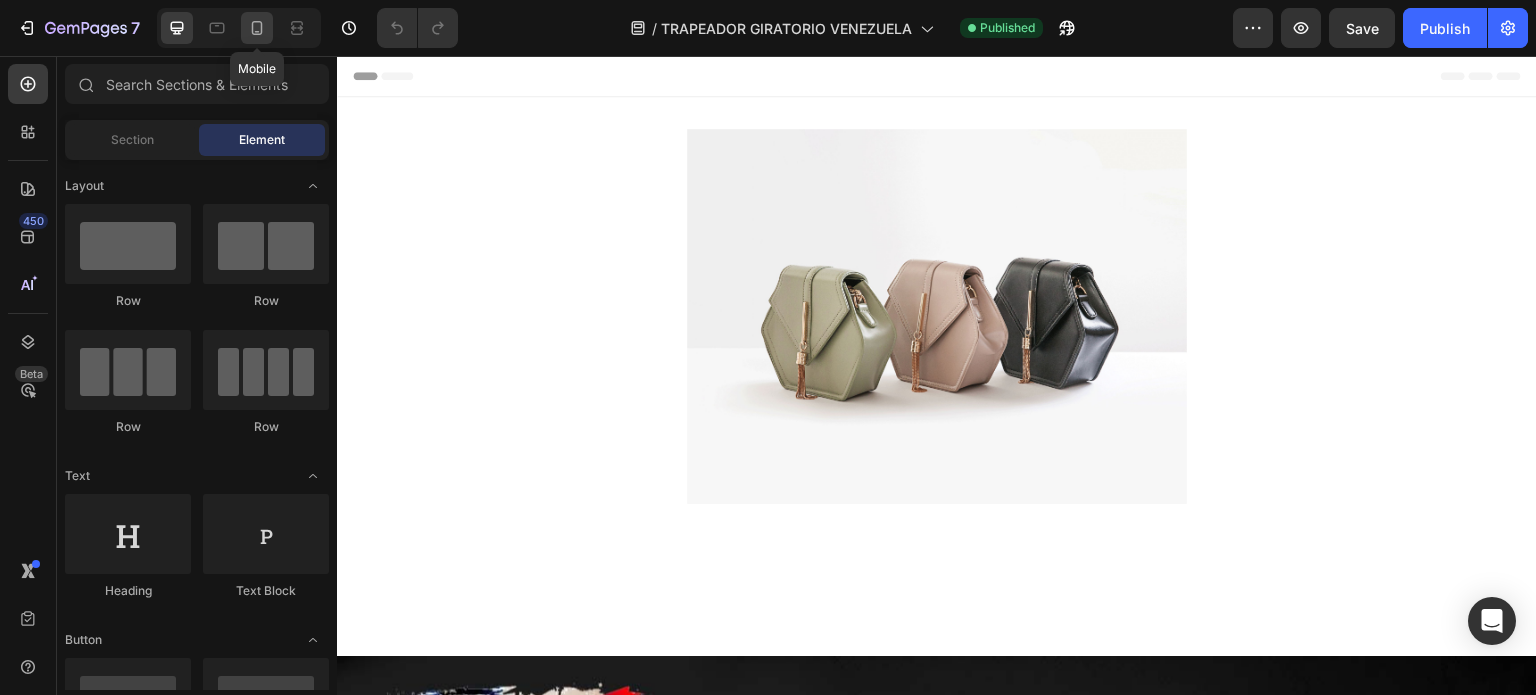 click 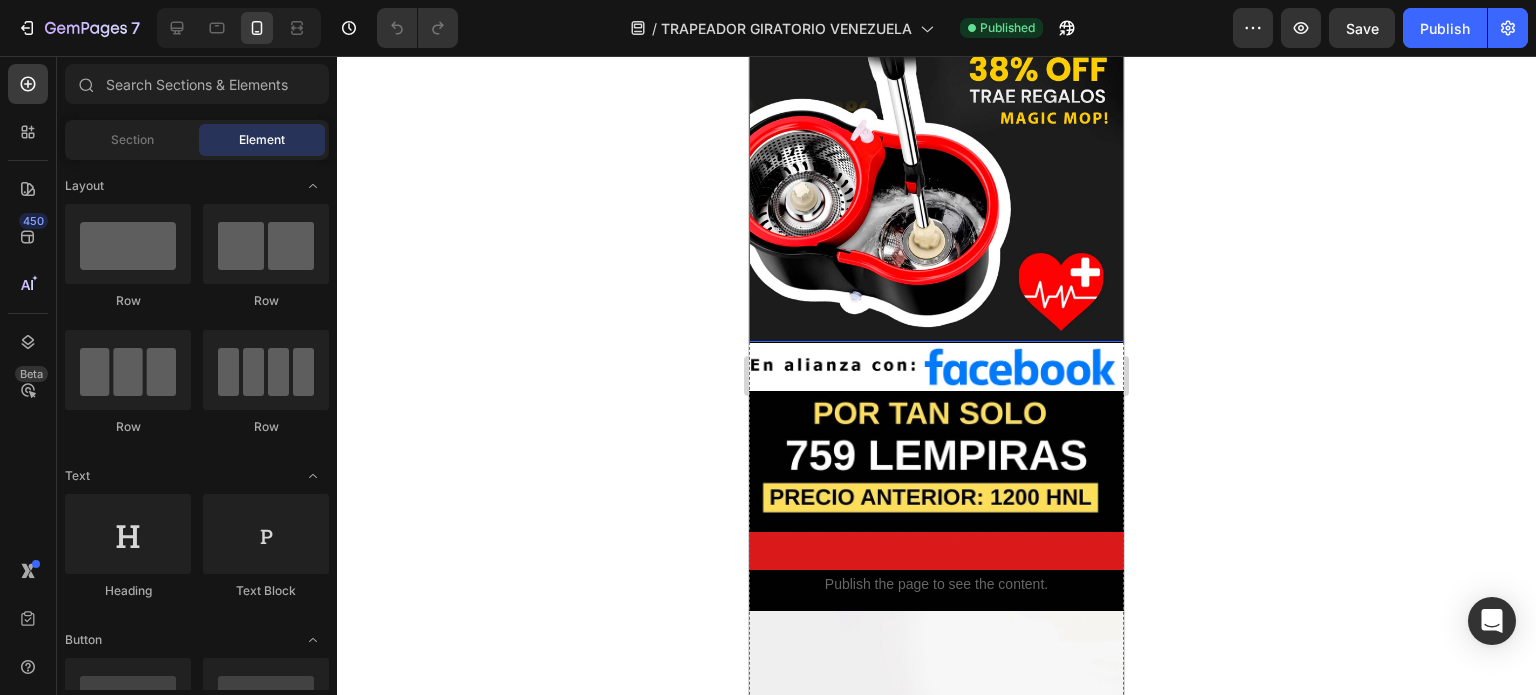 scroll, scrollTop: 400, scrollLeft: 0, axis: vertical 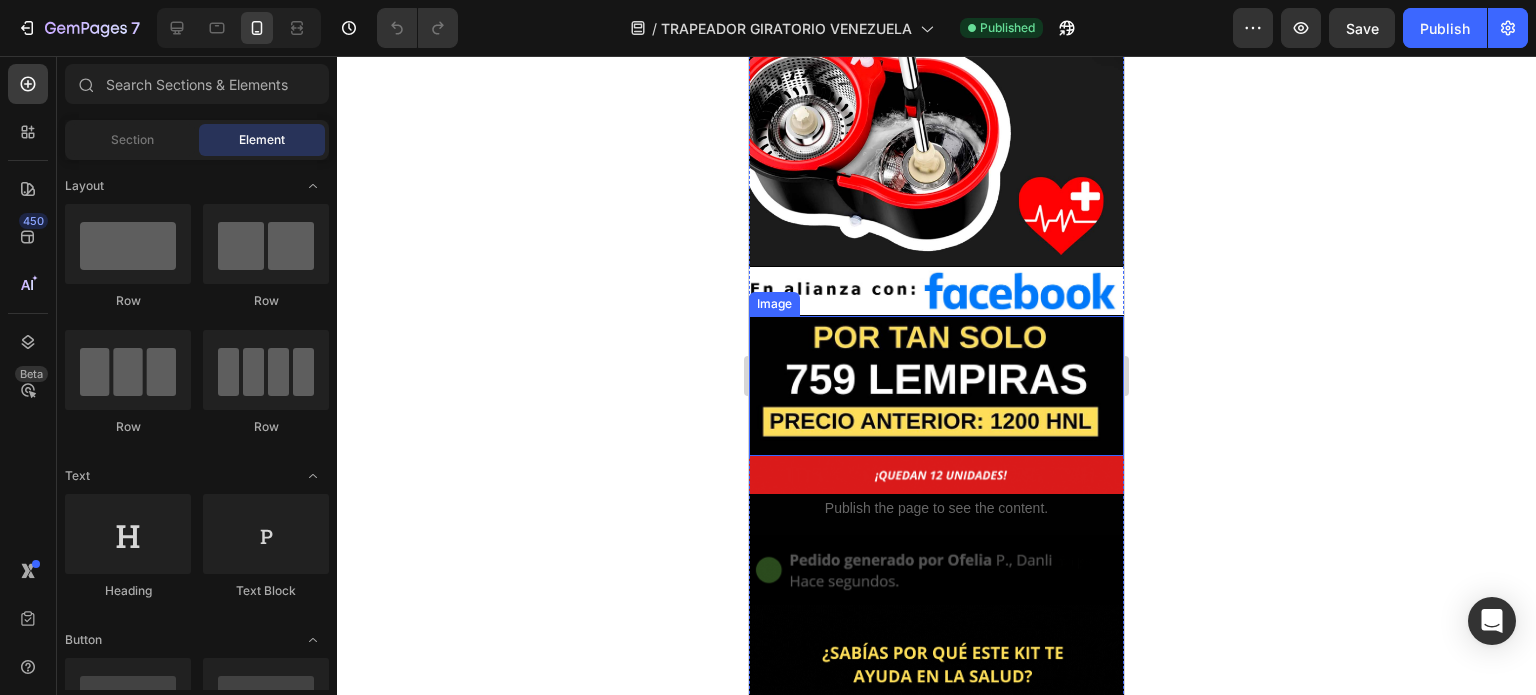 click at bounding box center (936, 386) 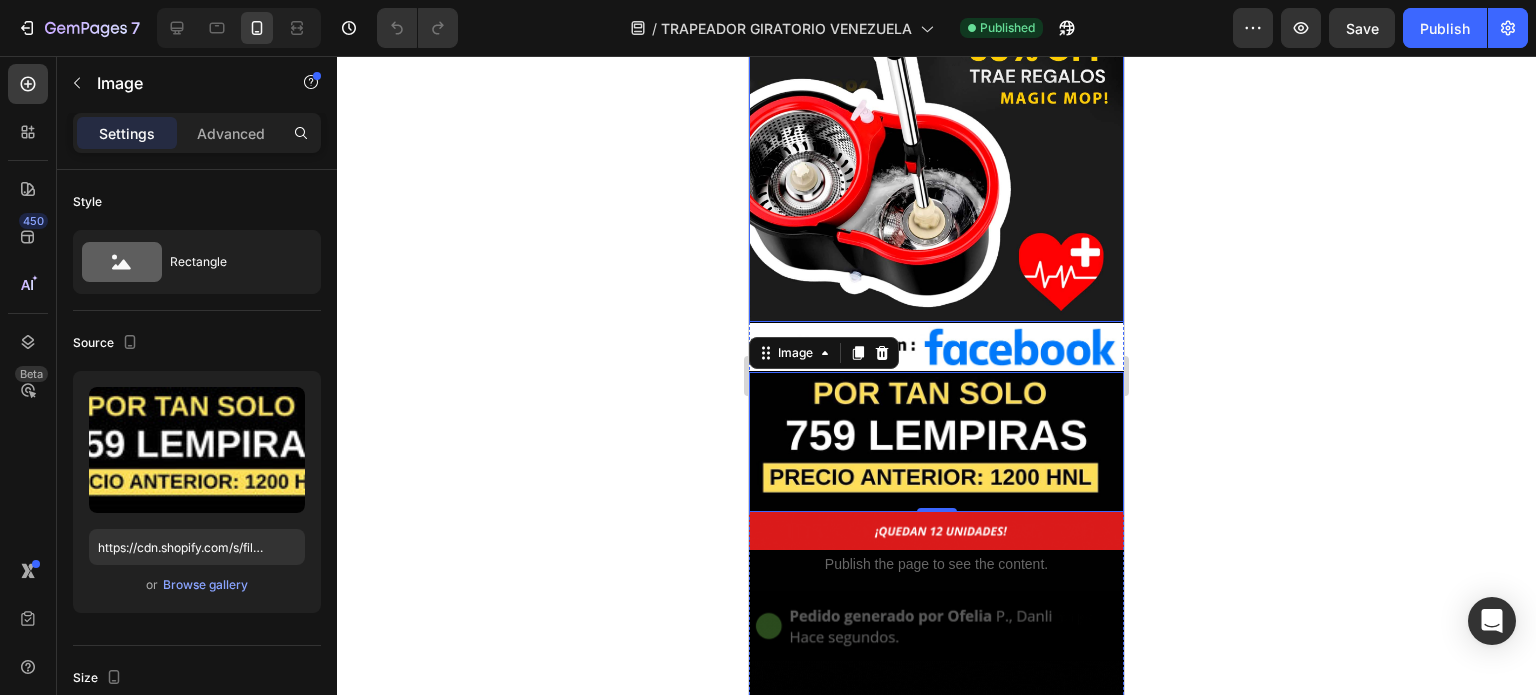 scroll, scrollTop: 500, scrollLeft: 0, axis: vertical 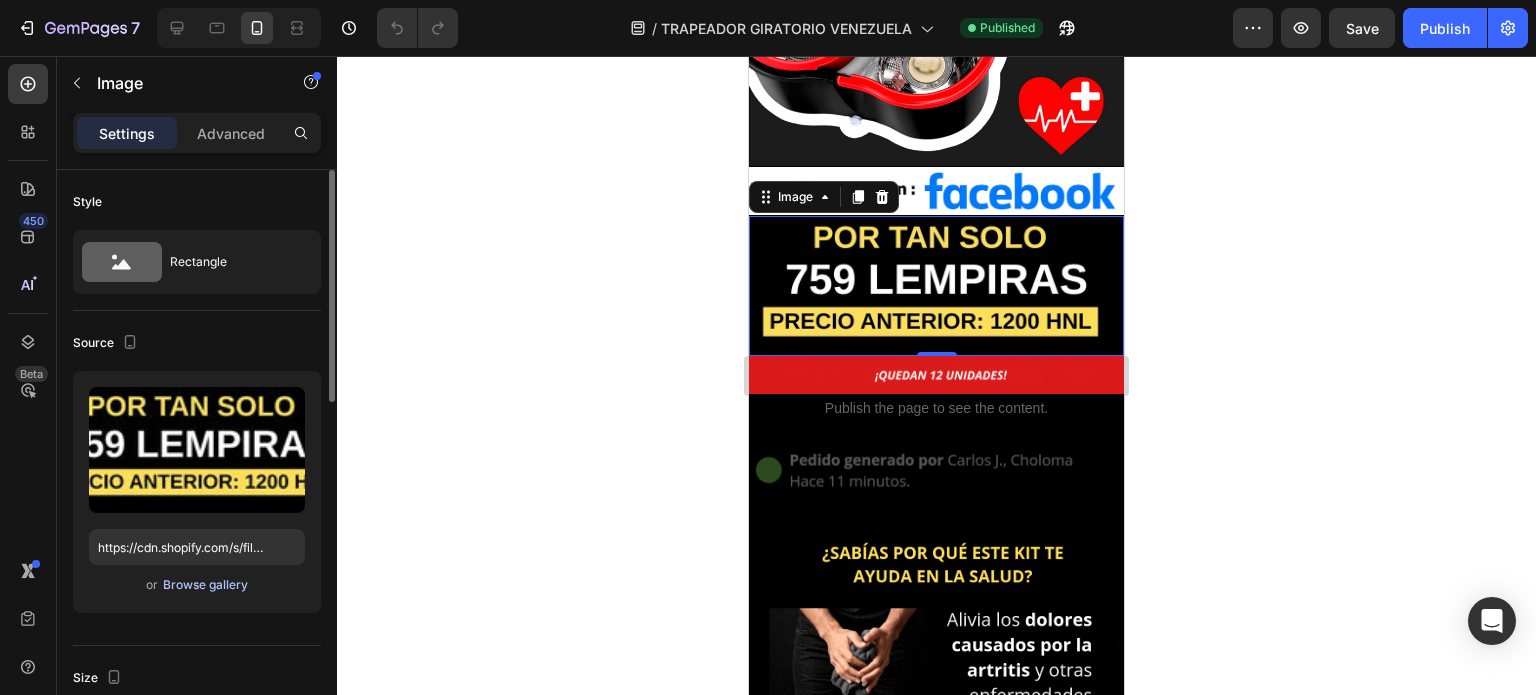 click on "Browse gallery" at bounding box center [205, 585] 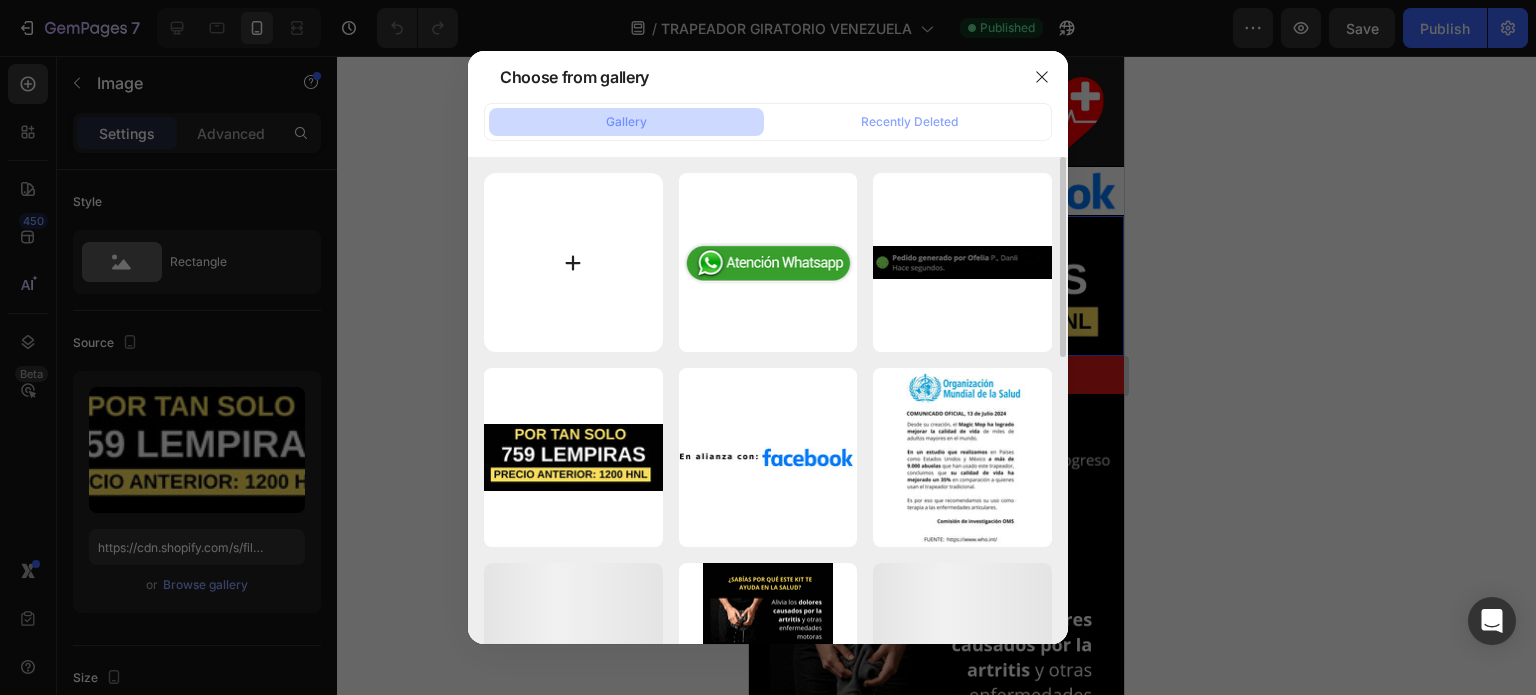 click at bounding box center [573, 262] 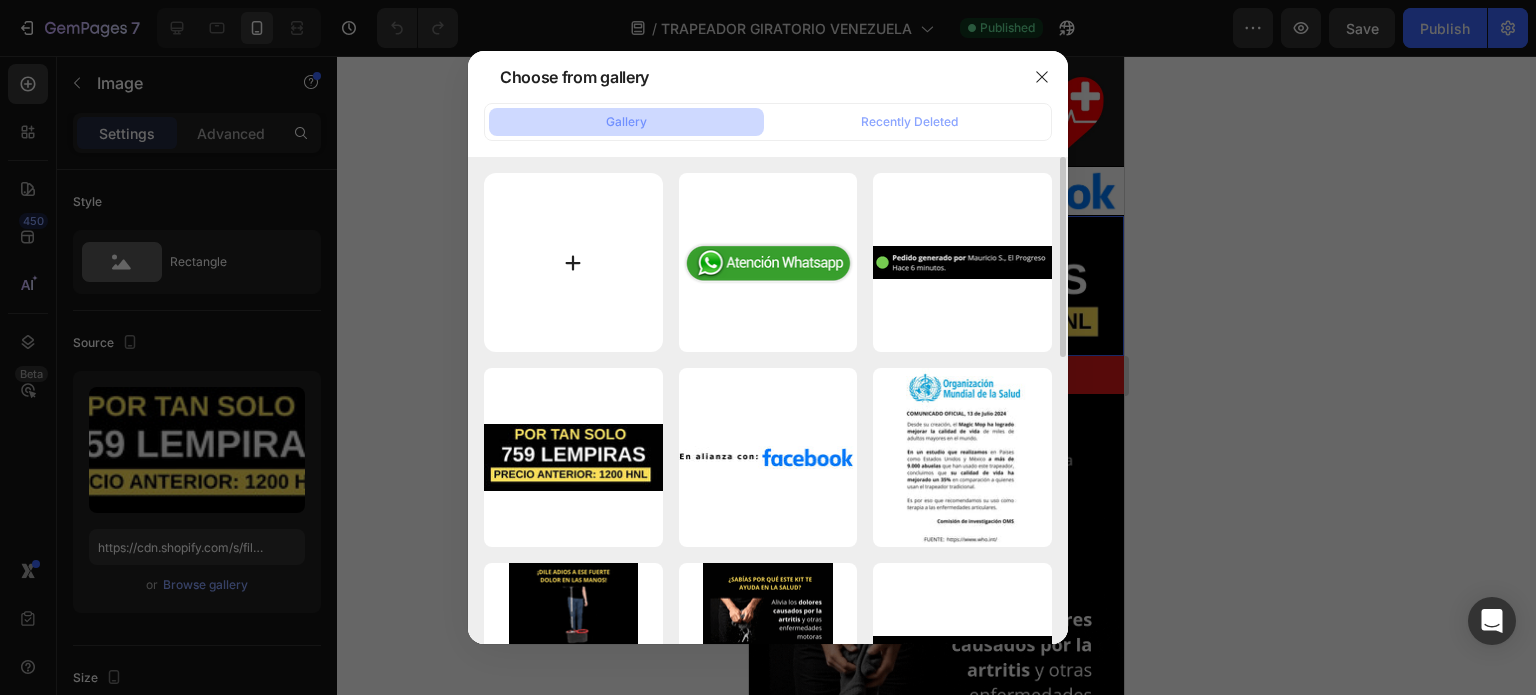 type on "C:\fakepath\PRECIO TRAPEADOR.jpg" 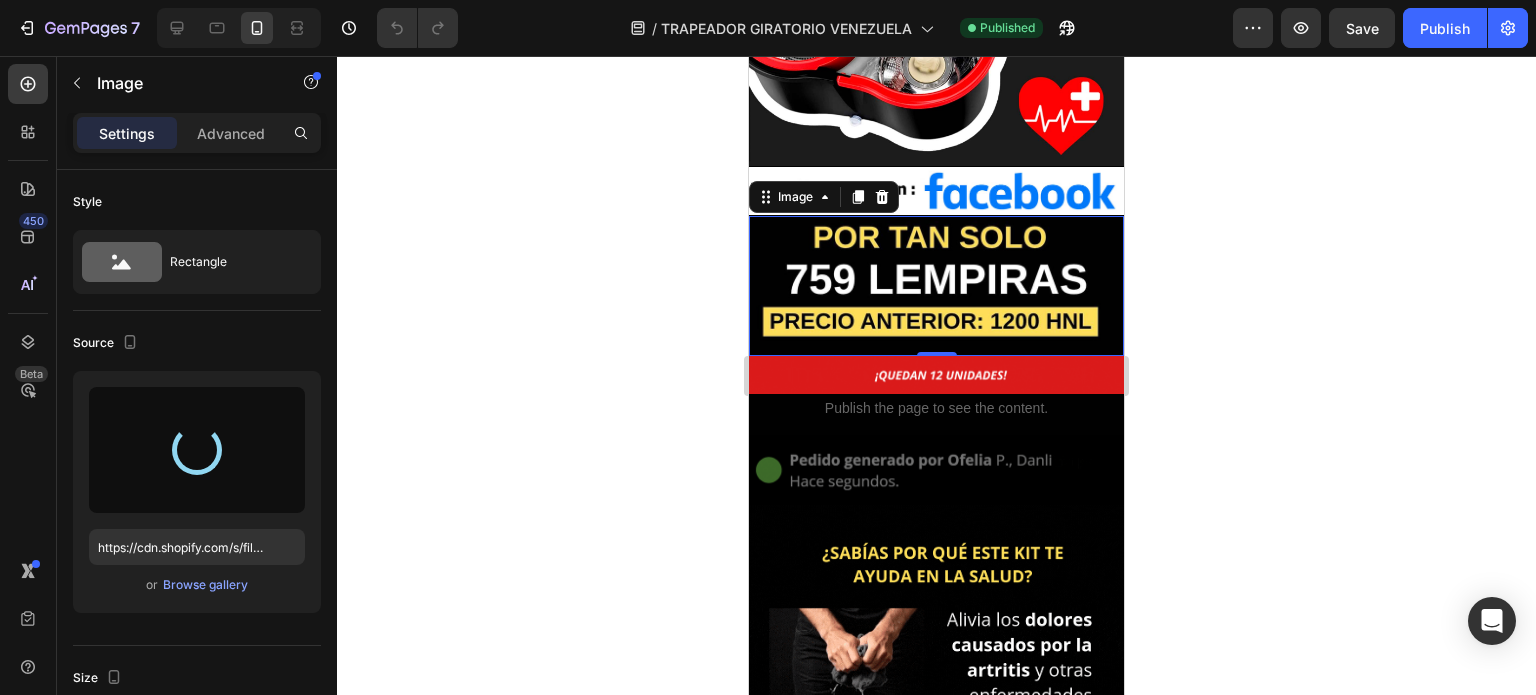 type on "https://cdn.shopify.com/s/files/1/0699/0905/3606/files/gempages_576007152469017426-20474dc2-9dcf-4806-b7f0-cdd46e3b493f.jpg" 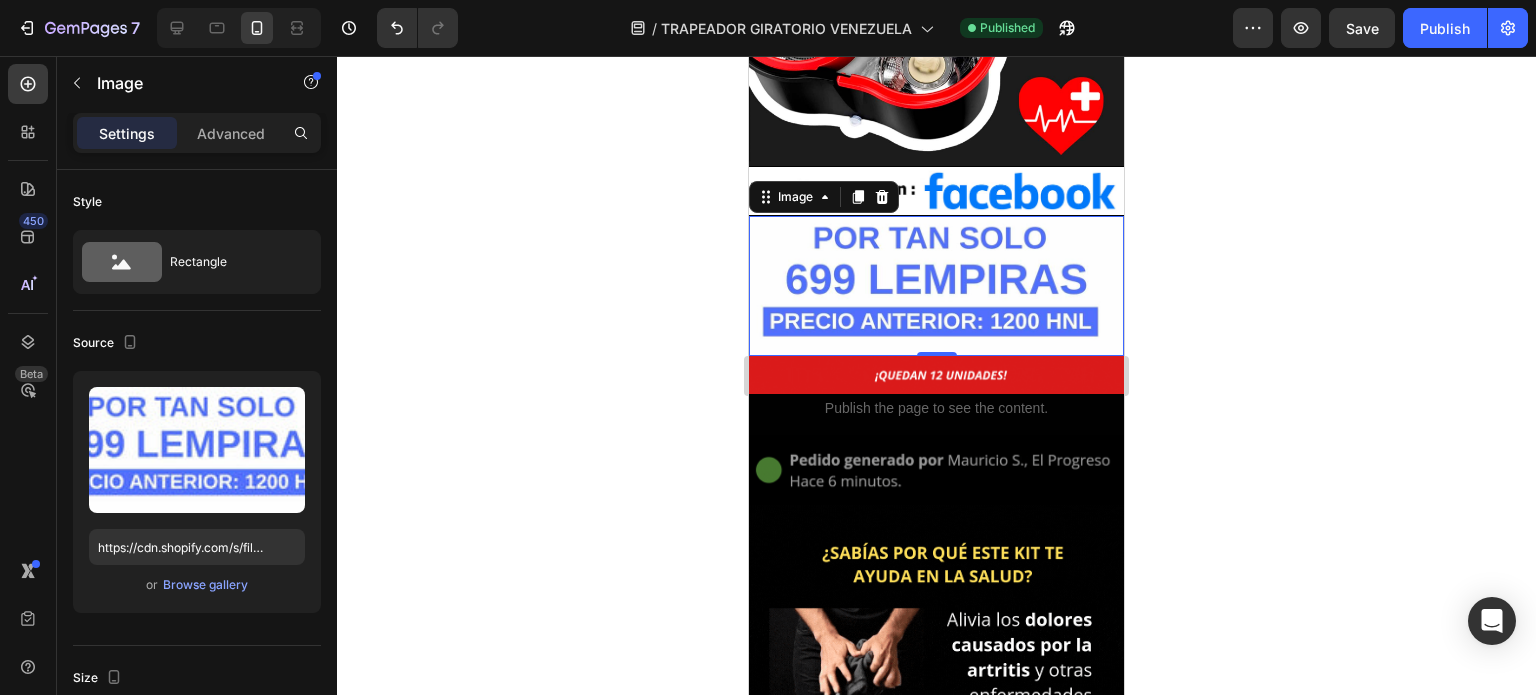 click 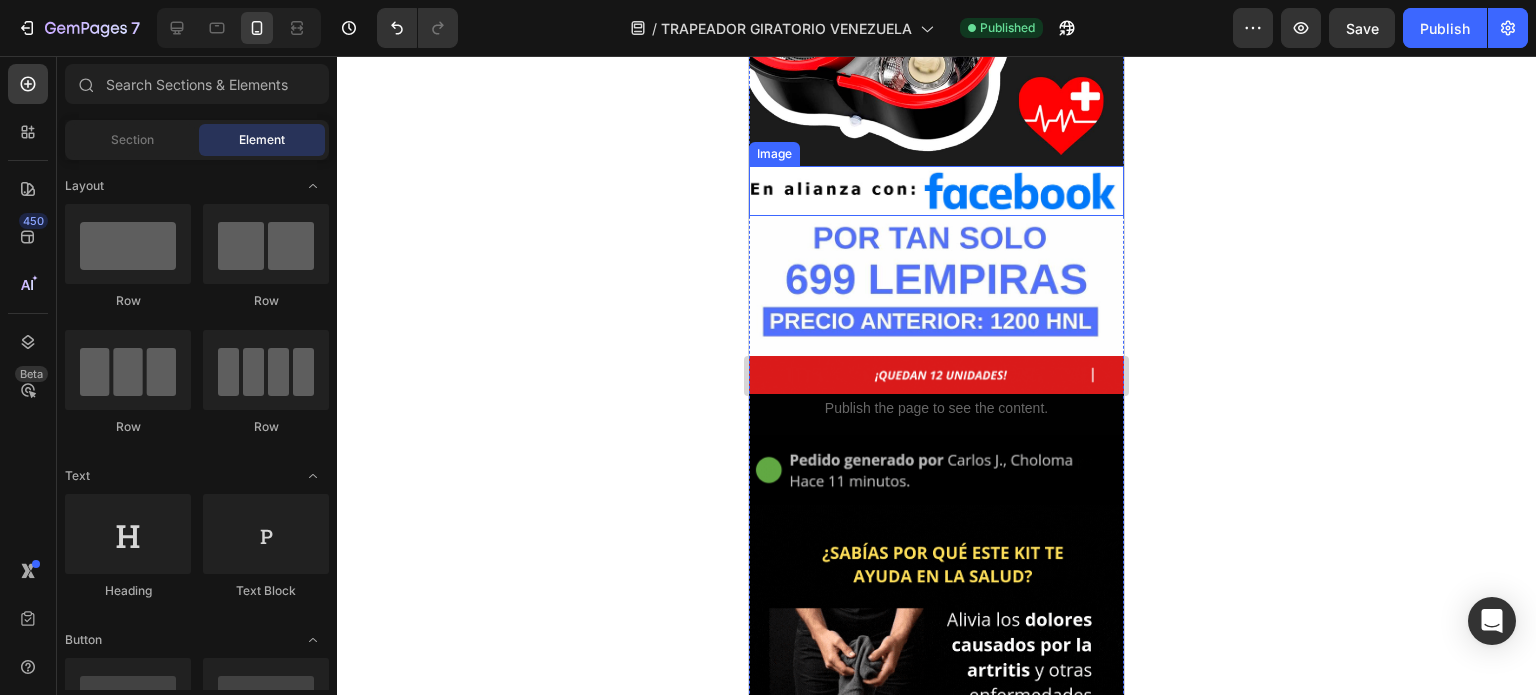 click at bounding box center [936, 191] 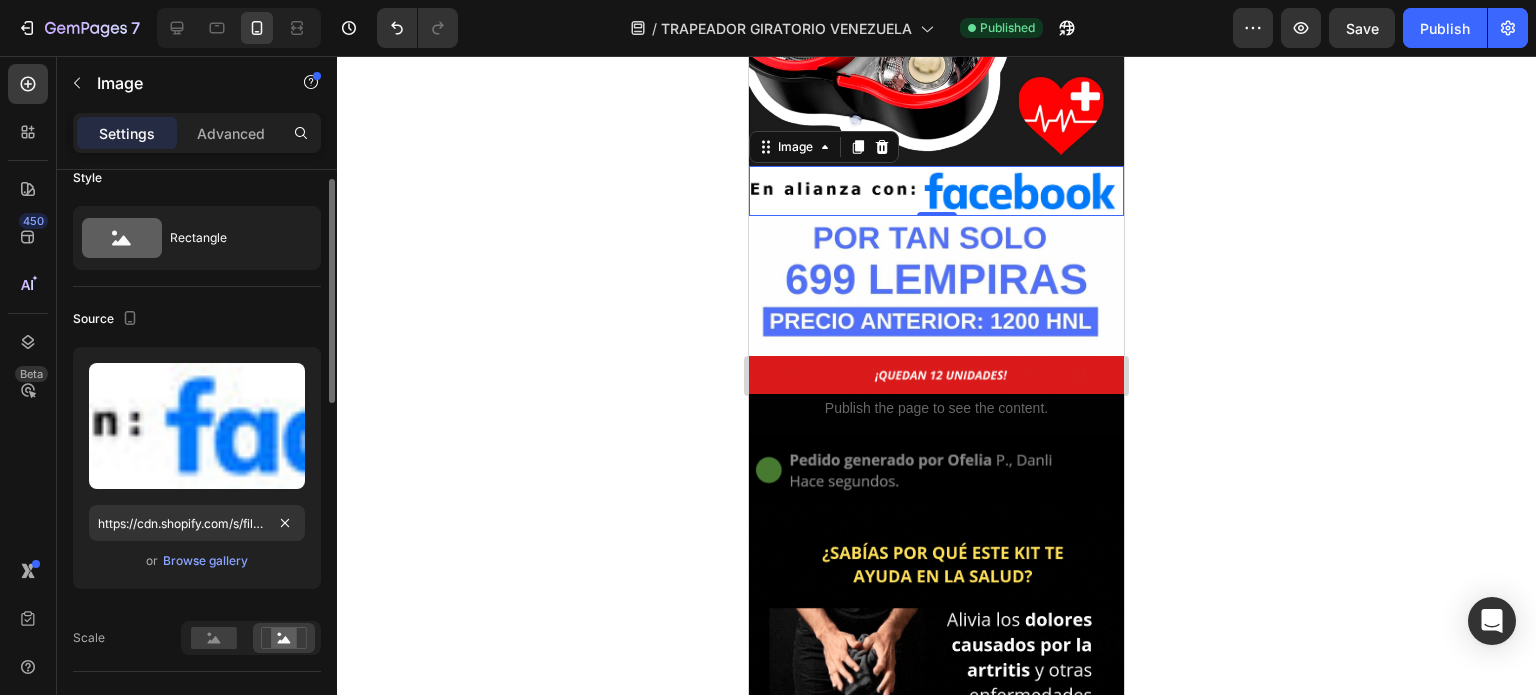 scroll, scrollTop: 0, scrollLeft: 0, axis: both 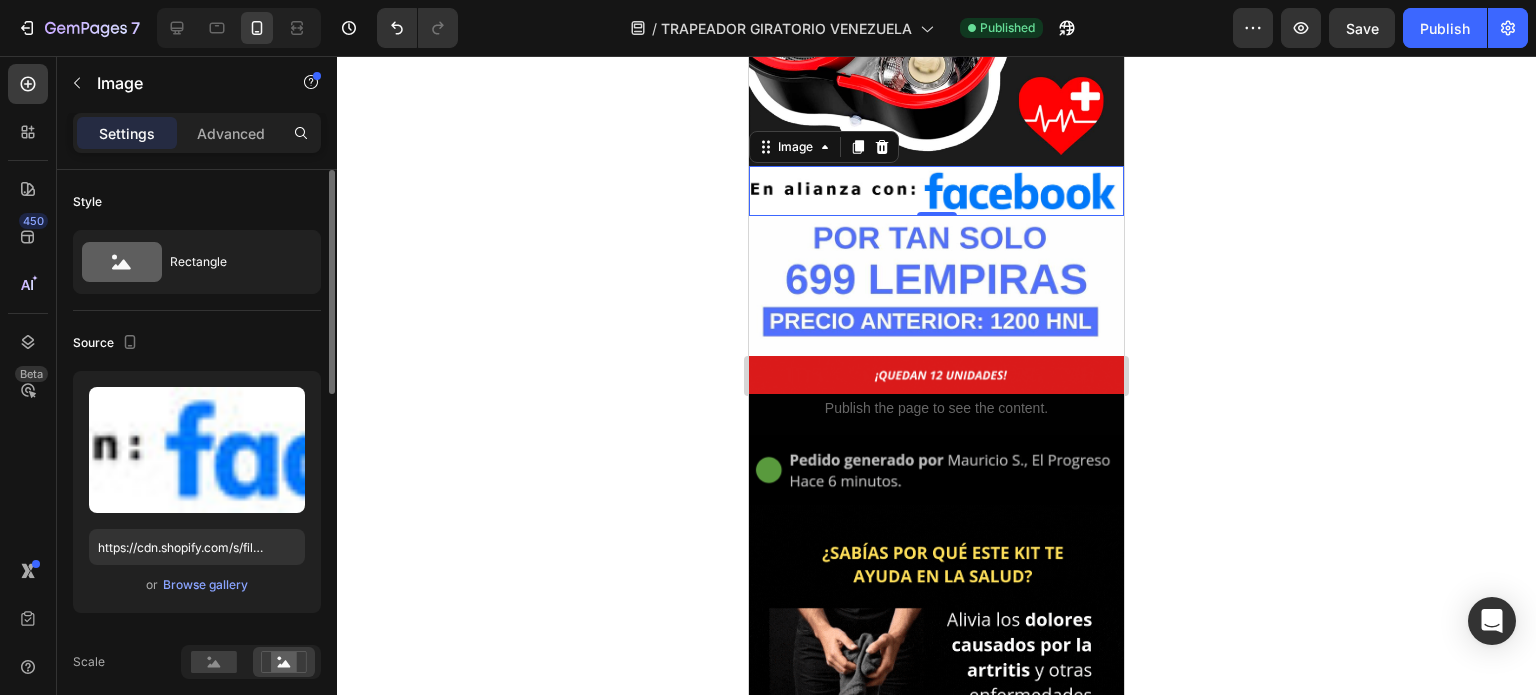 click on "Settings Advanced" at bounding box center [197, 133] 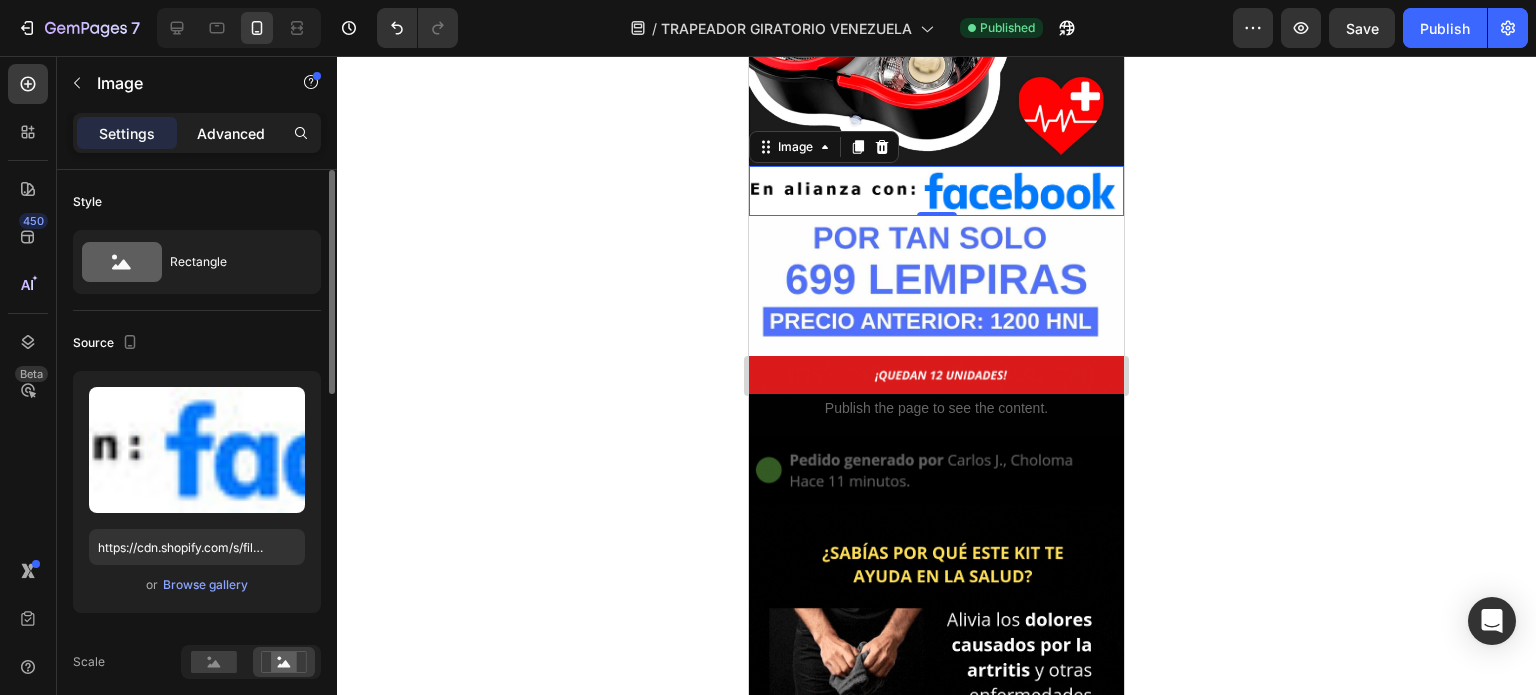 click on "Advanced" at bounding box center (231, 133) 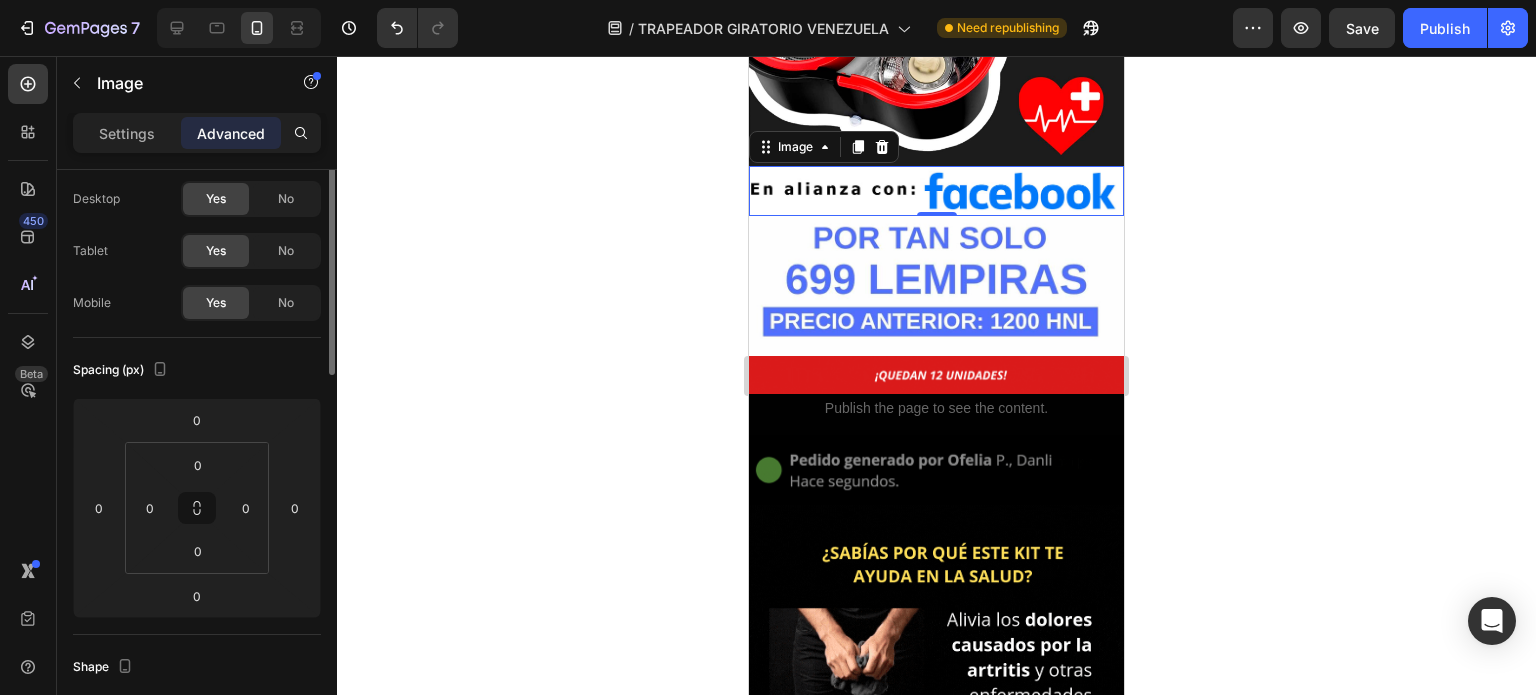 scroll, scrollTop: 0, scrollLeft: 0, axis: both 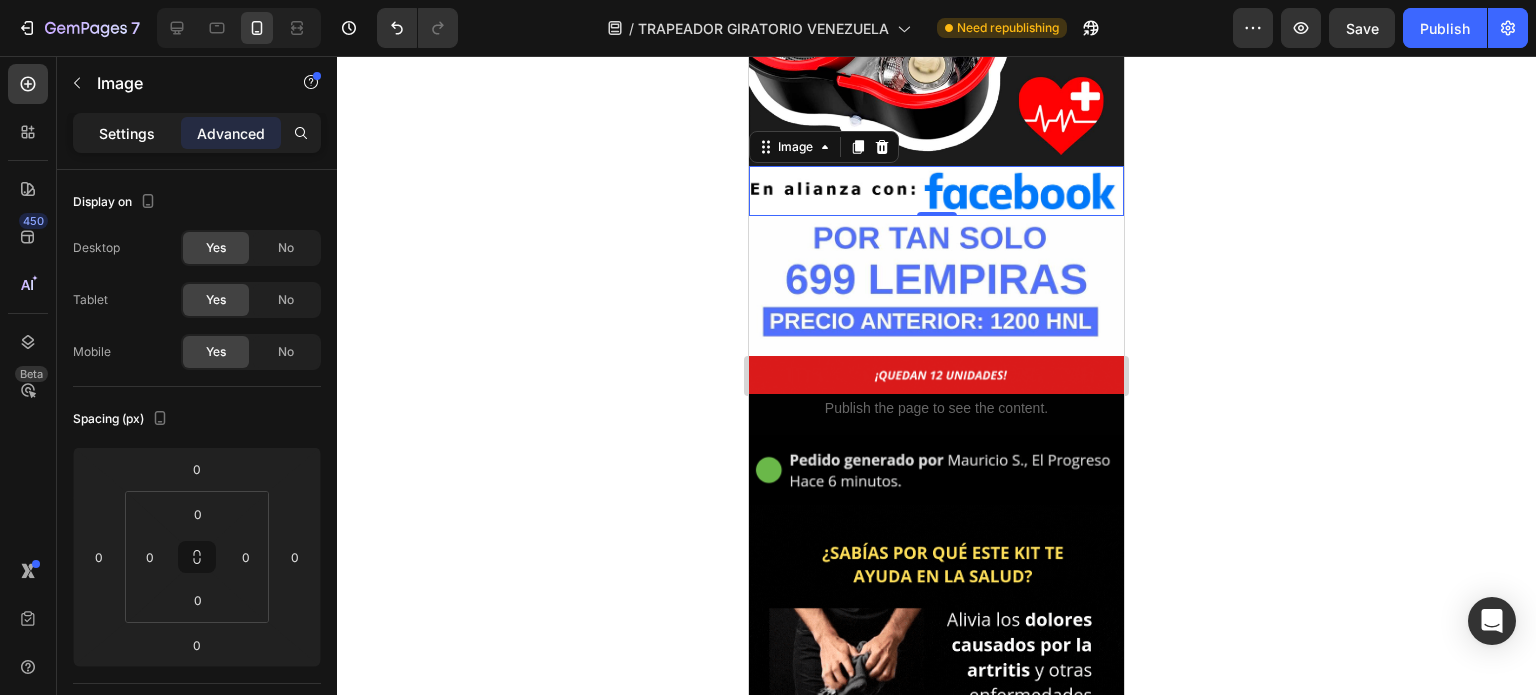 click on "Settings" 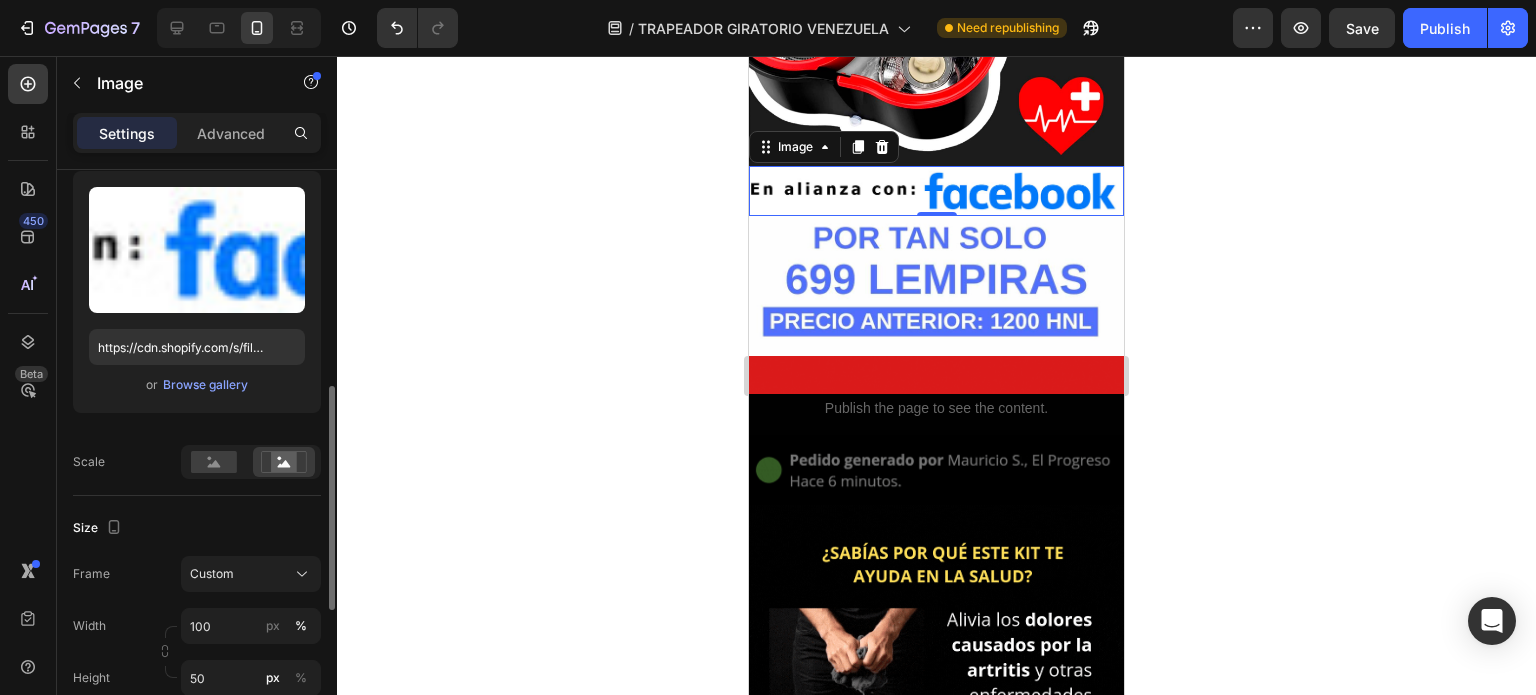 scroll, scrollTop: 400, scrollLeft: 0, axis: vertical 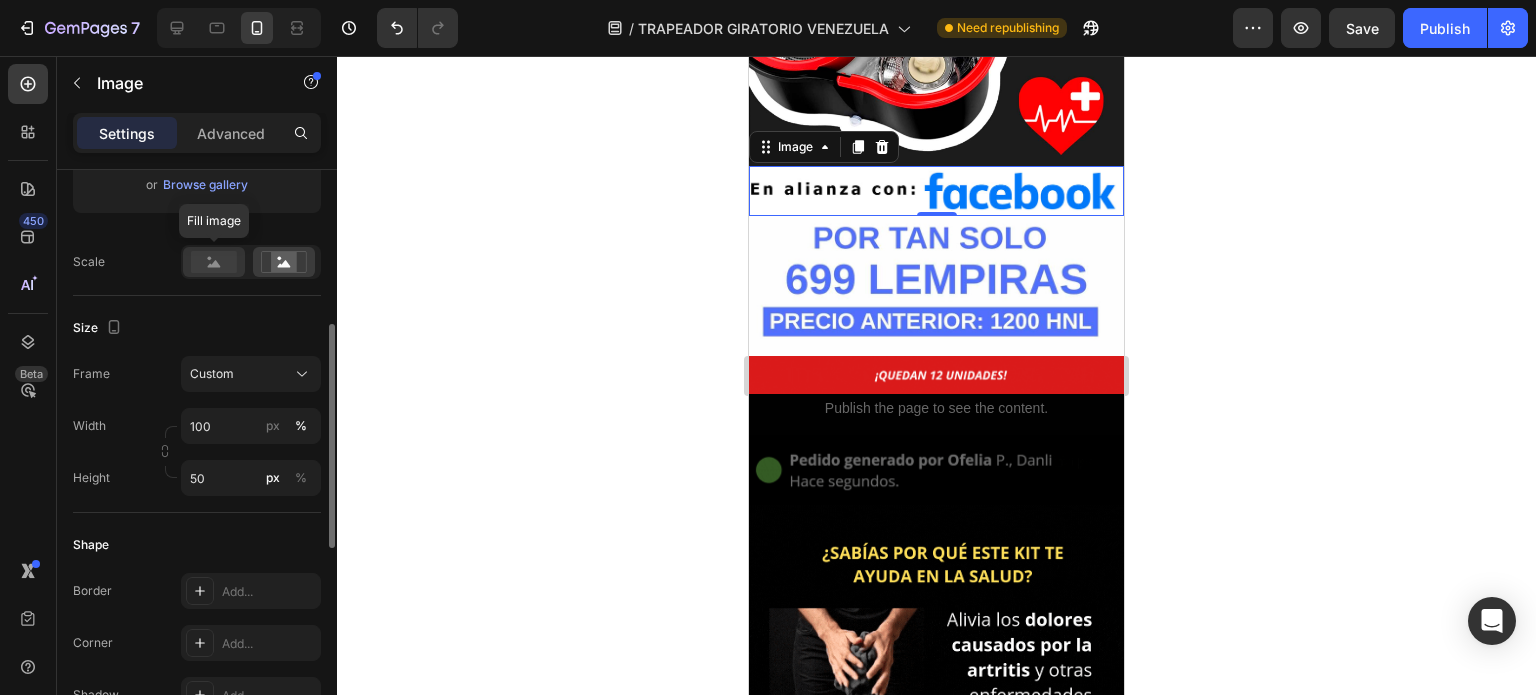 click 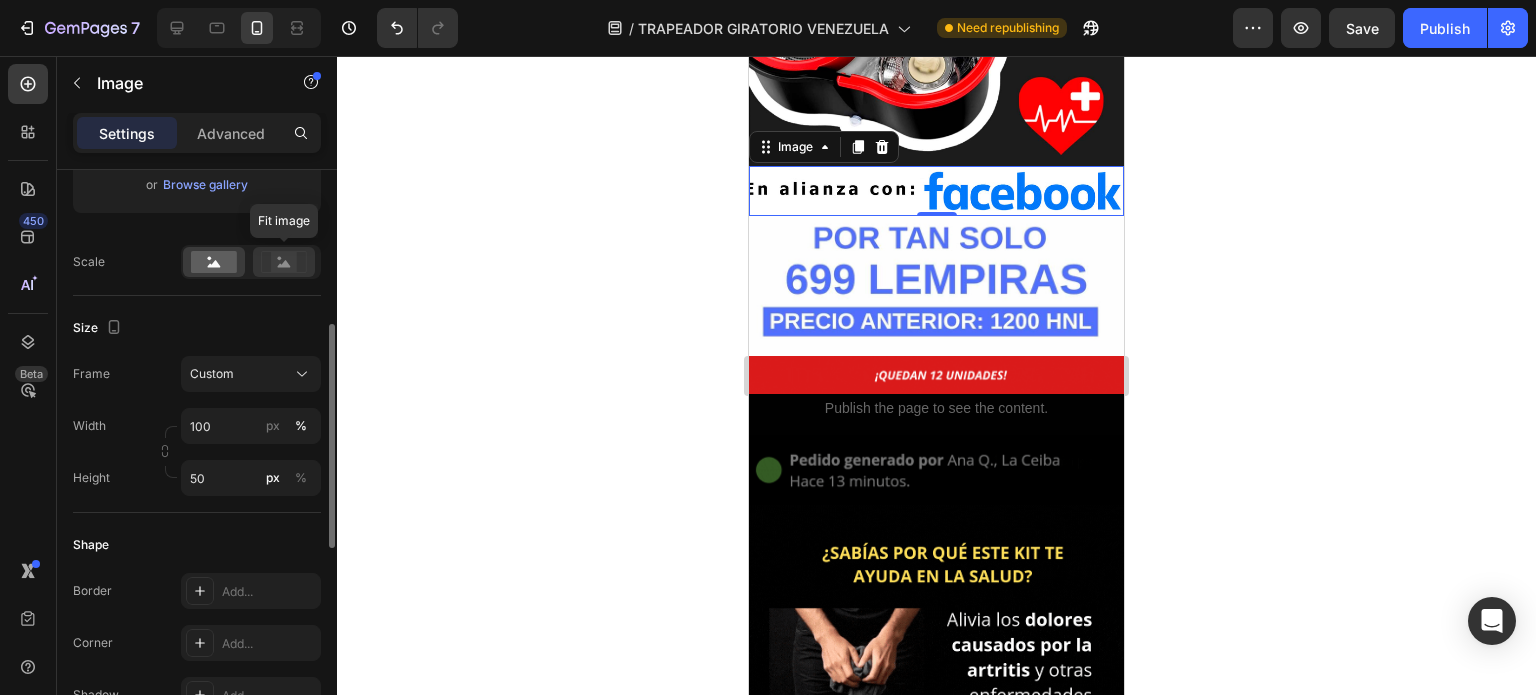 click 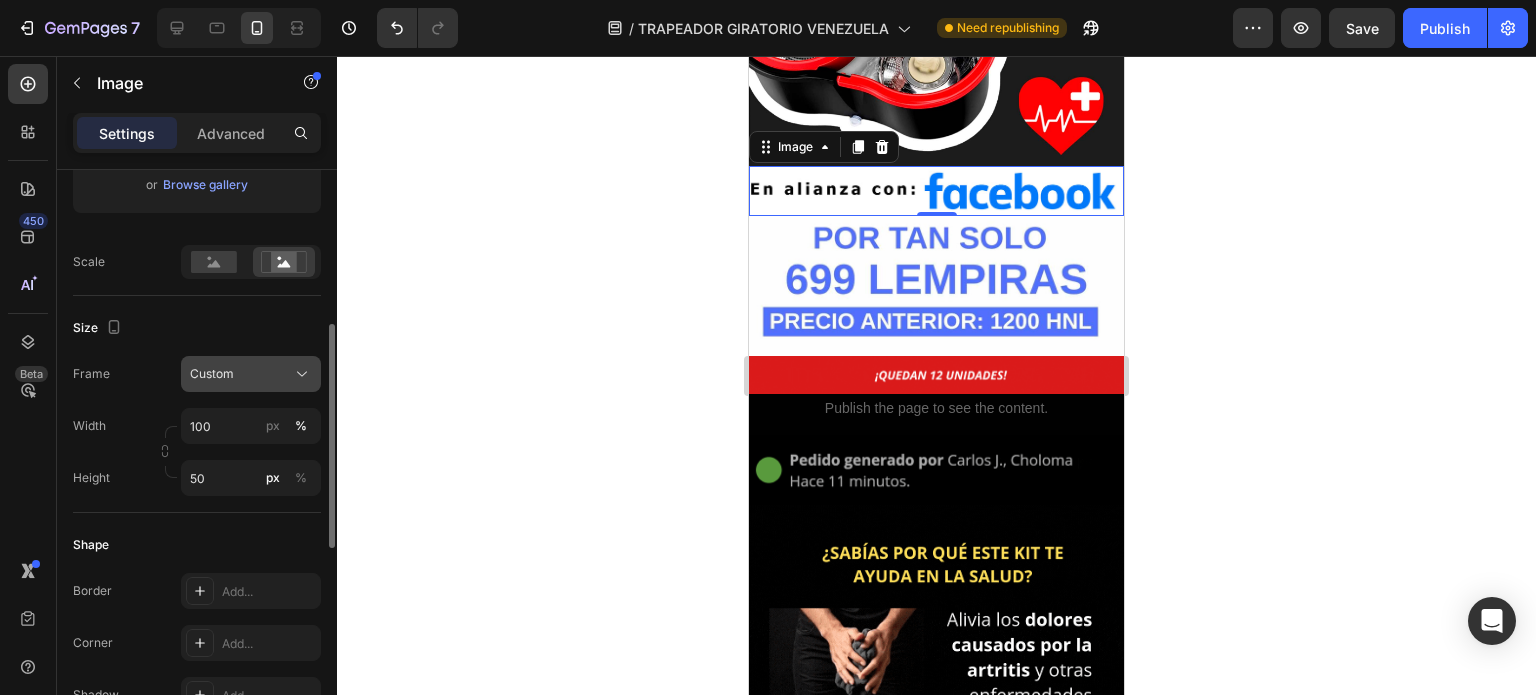 click on "Custom" at bounding box center [251, 374] 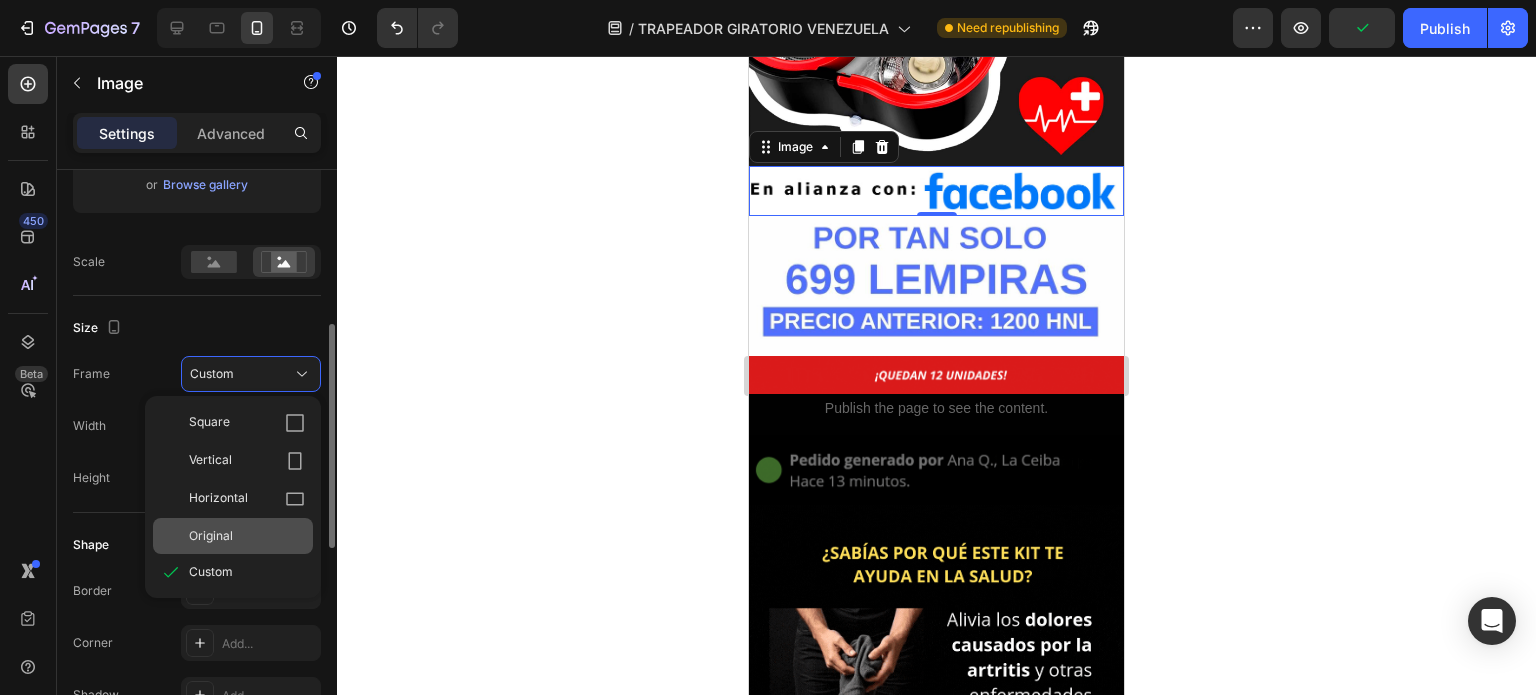click on "Original" at bounding box center [211, 536] 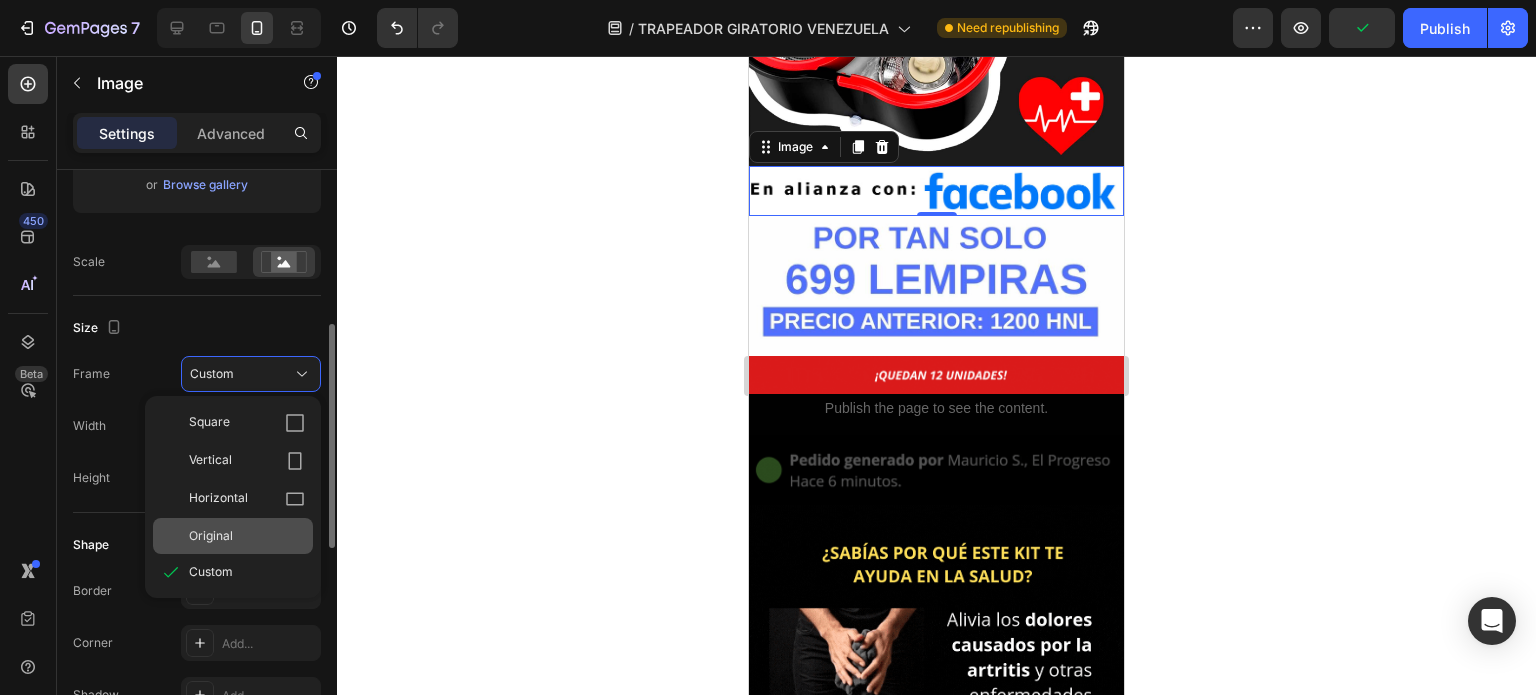 type 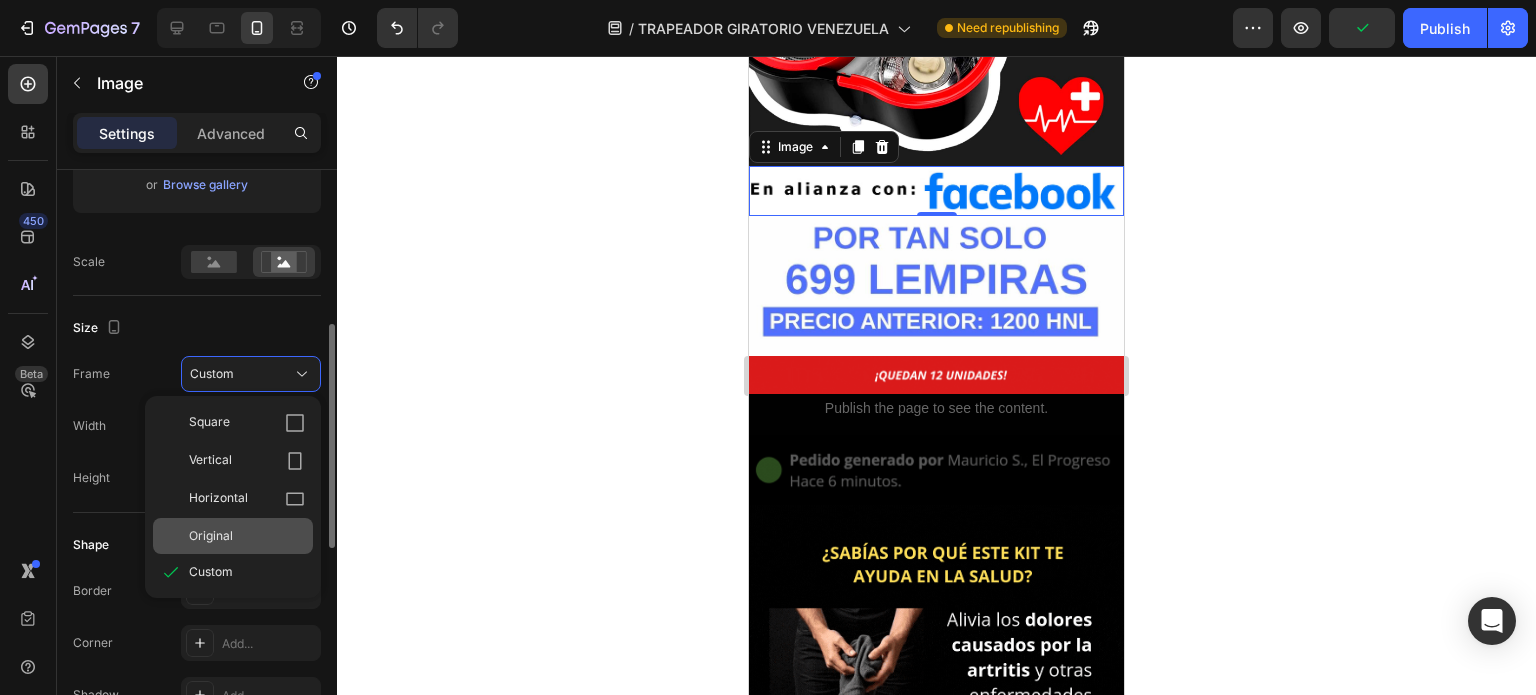 type 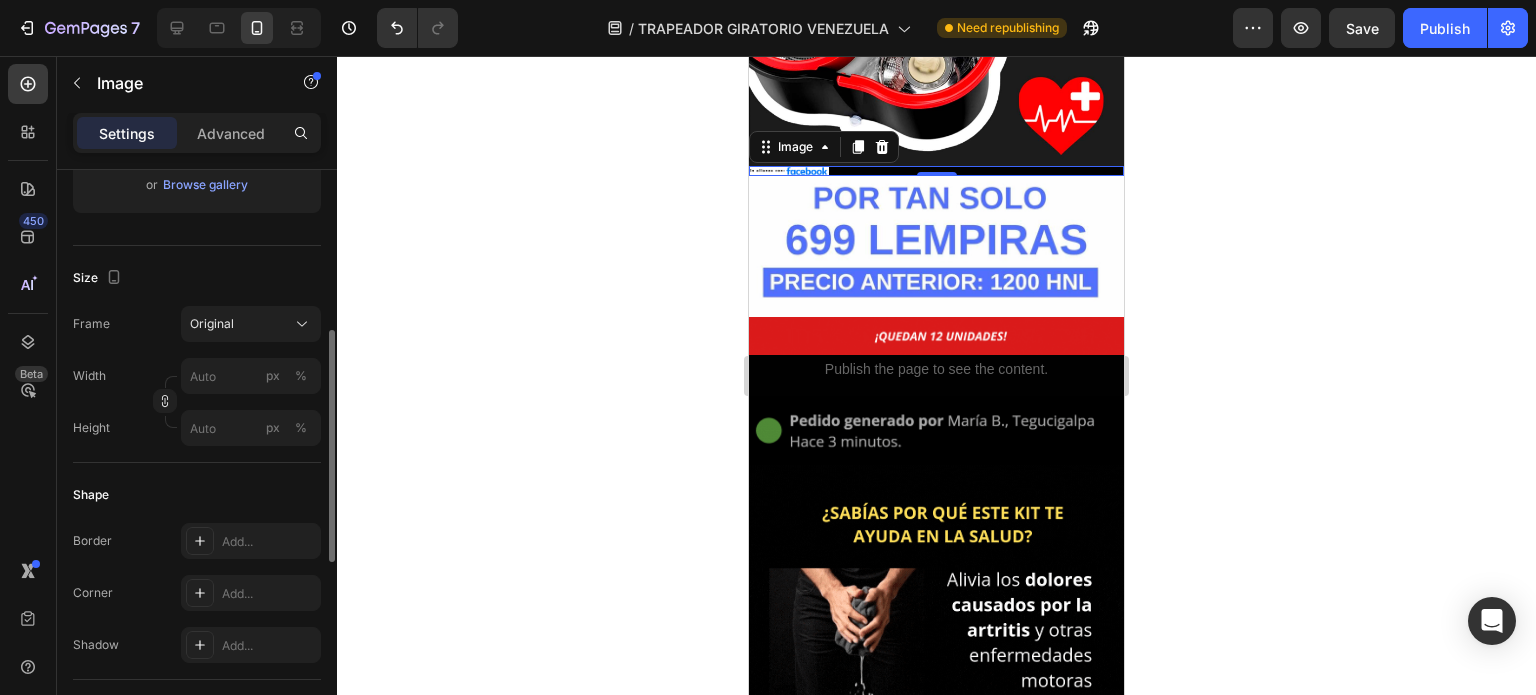 type on "100" 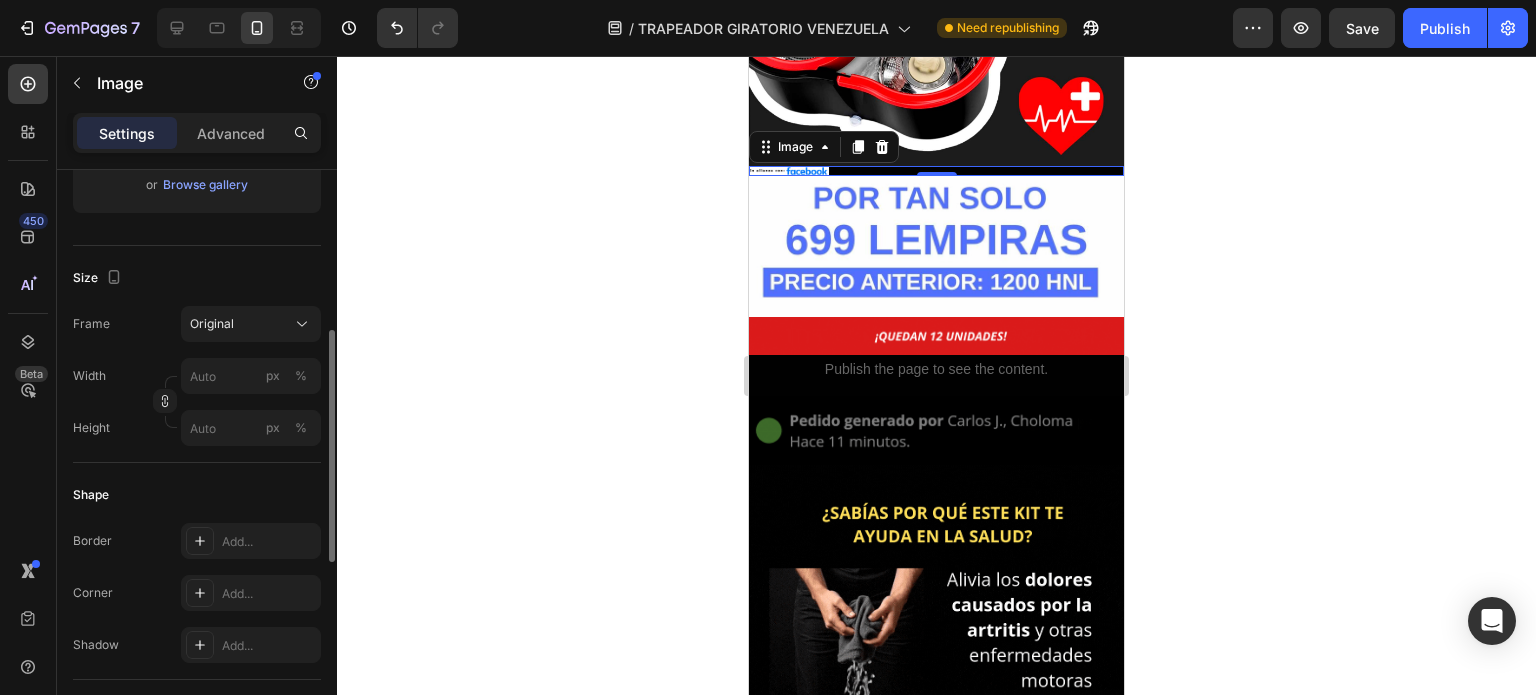type on "50" 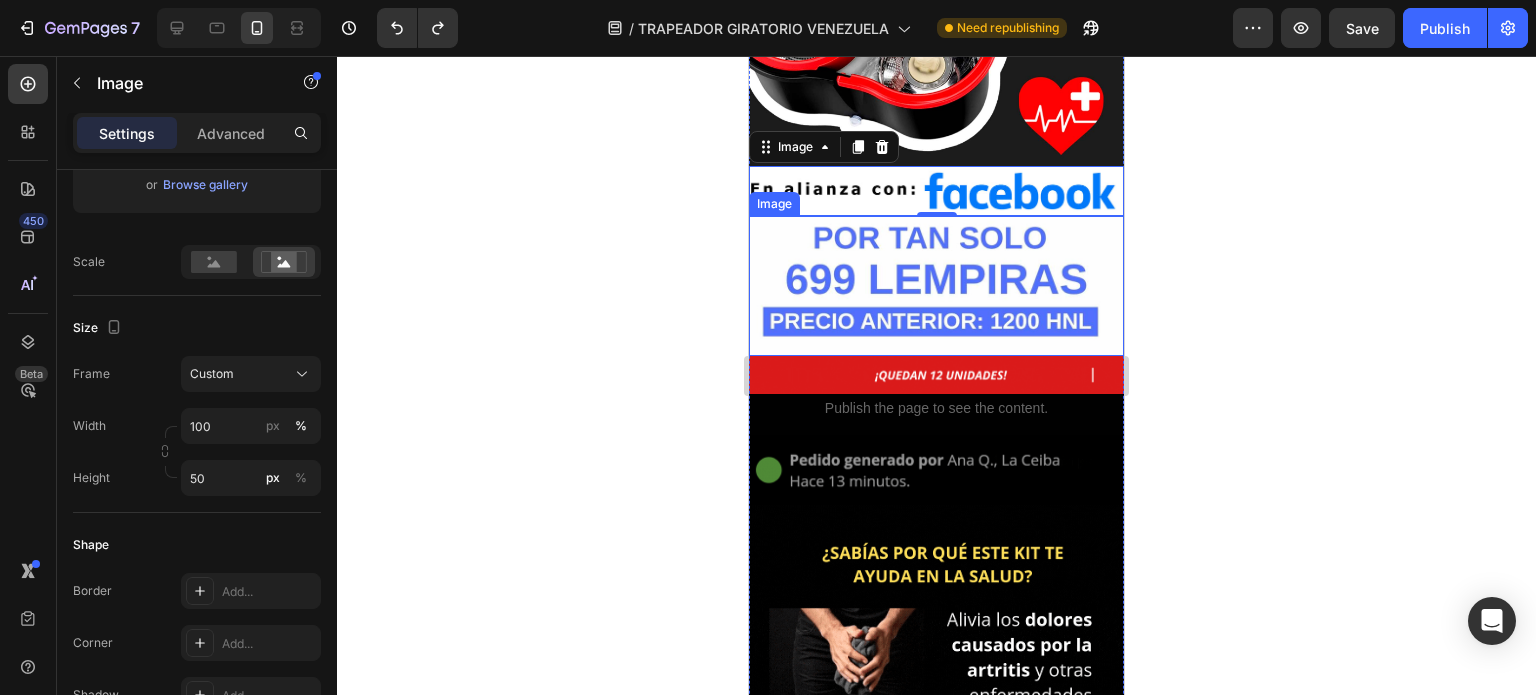 click at bounding box center (936, 286) 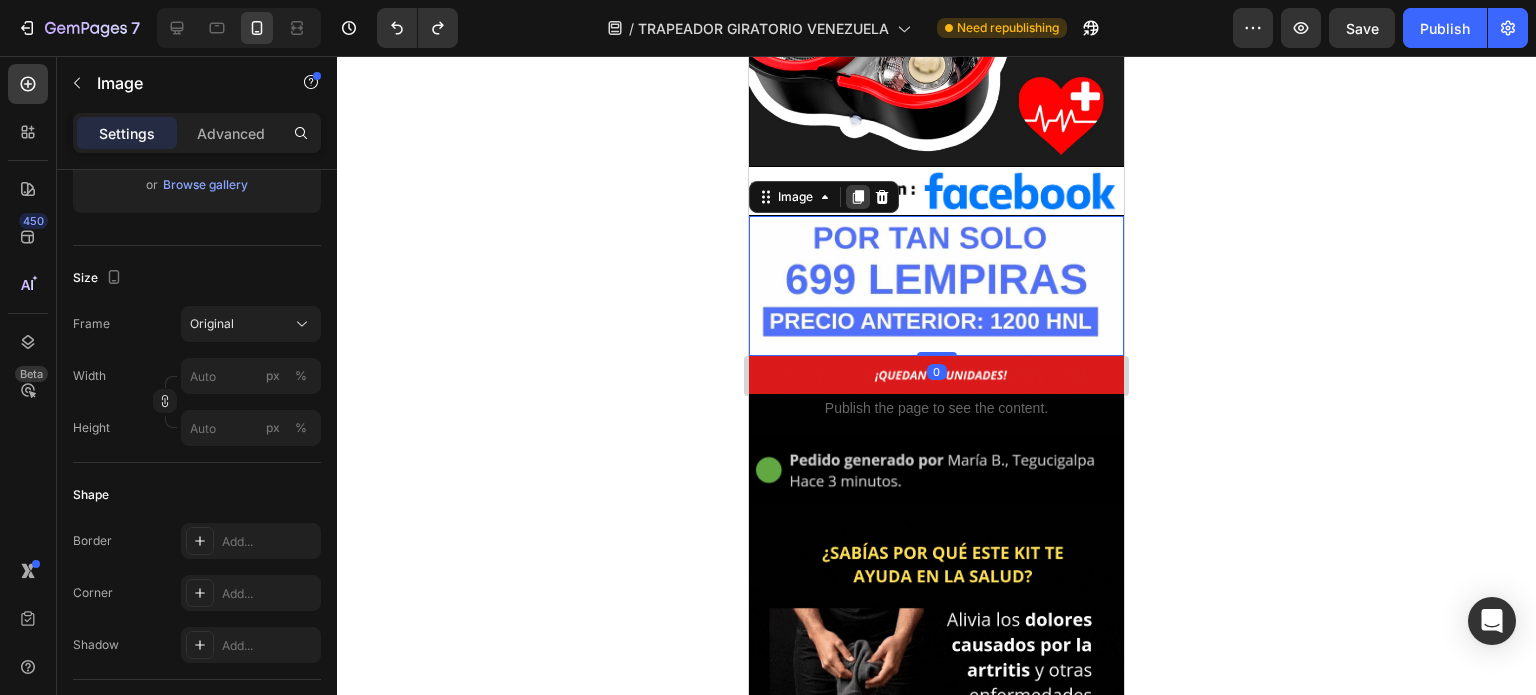 click 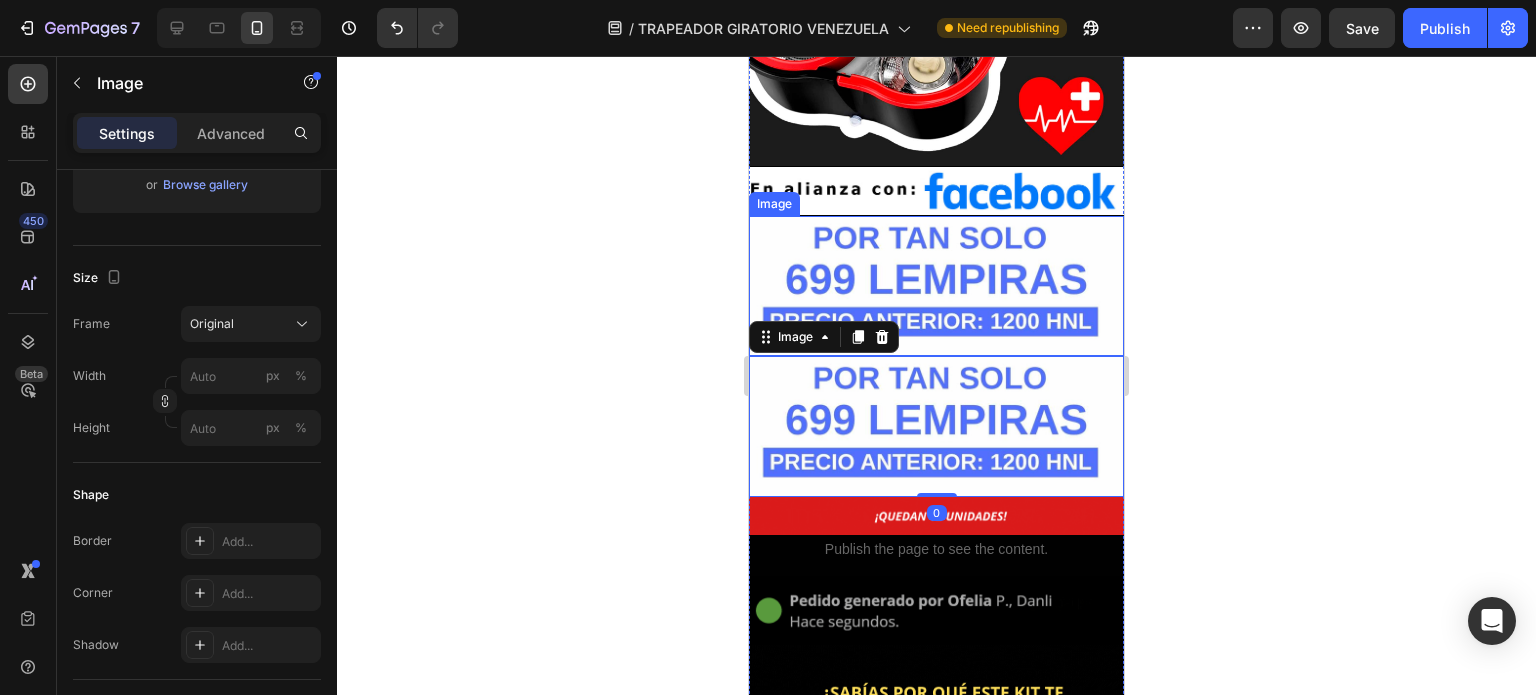 click at bounding box center [936, 286] 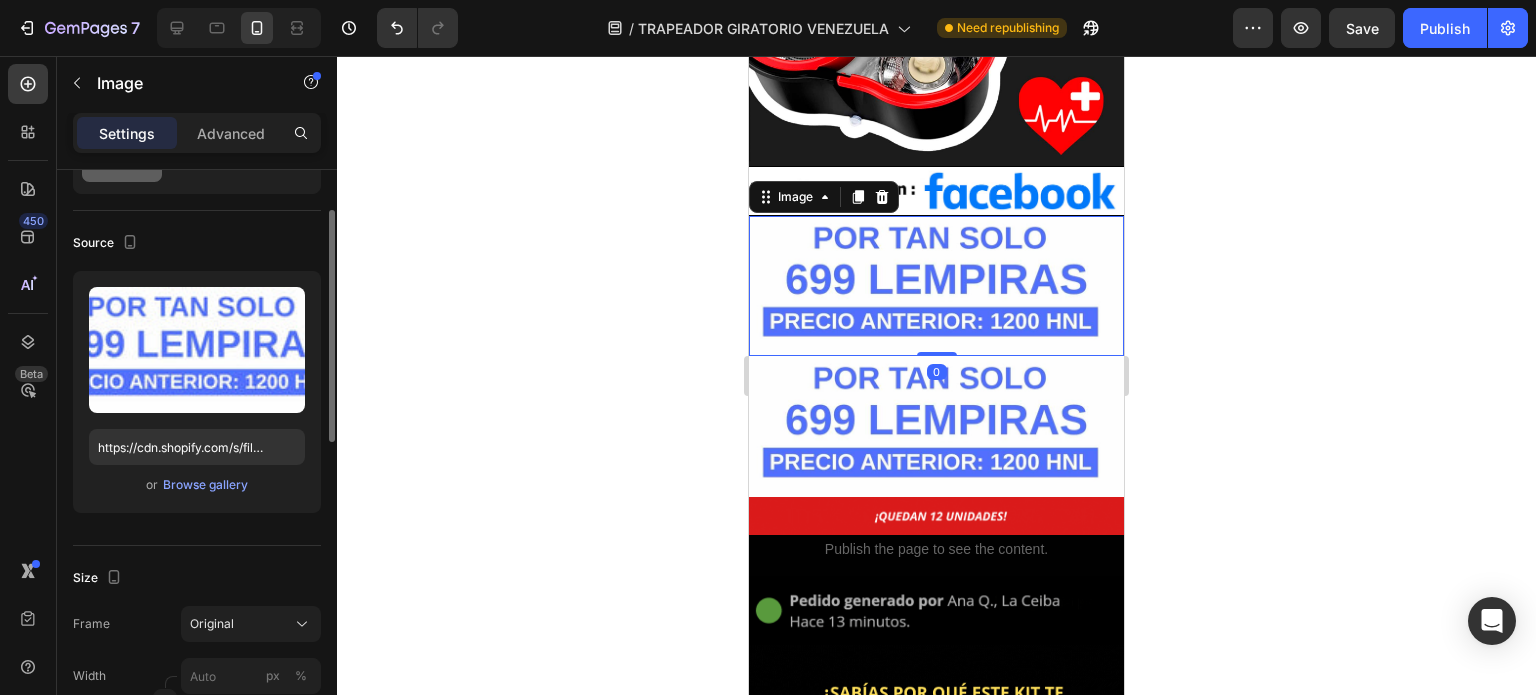 scroll, scrollTop: 0, scrollLeft: 0, axis: both 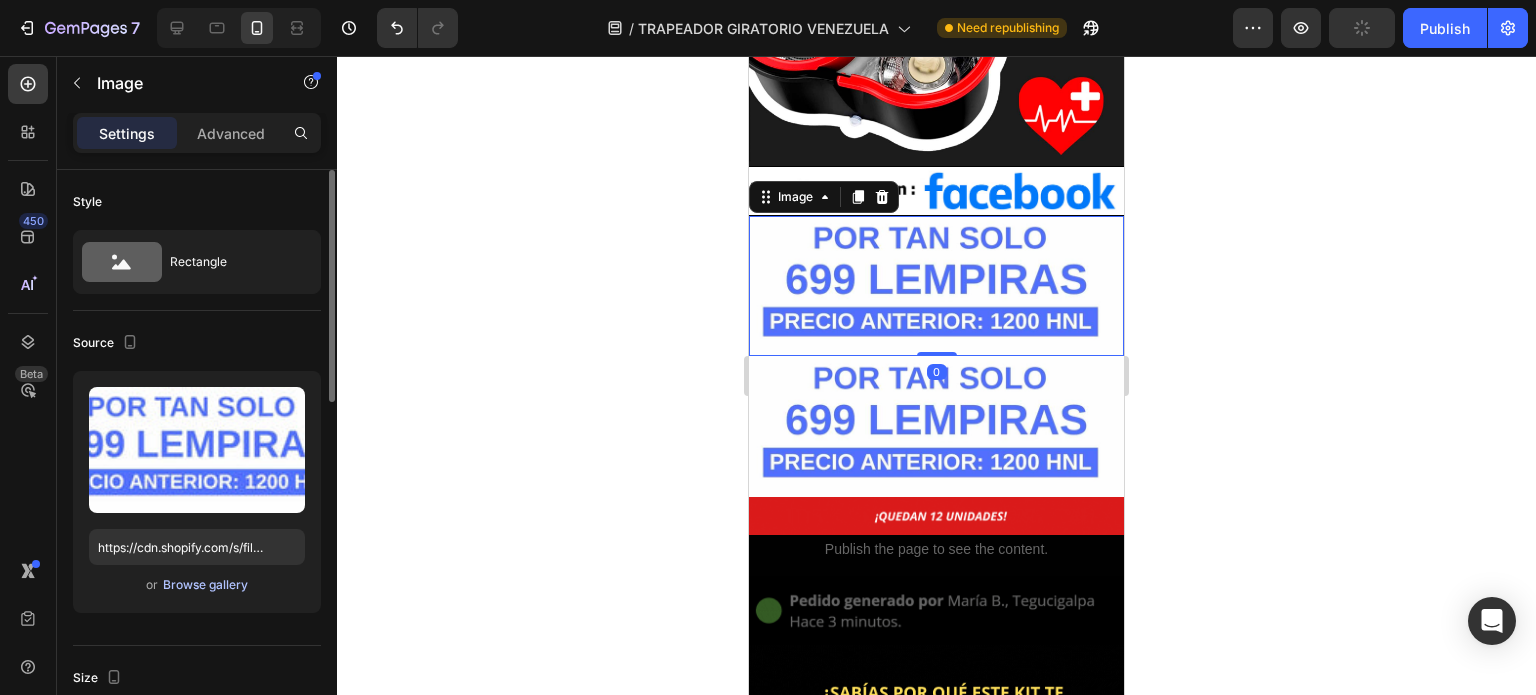 click on "Browse gallery" at bounding box center [205, 585] 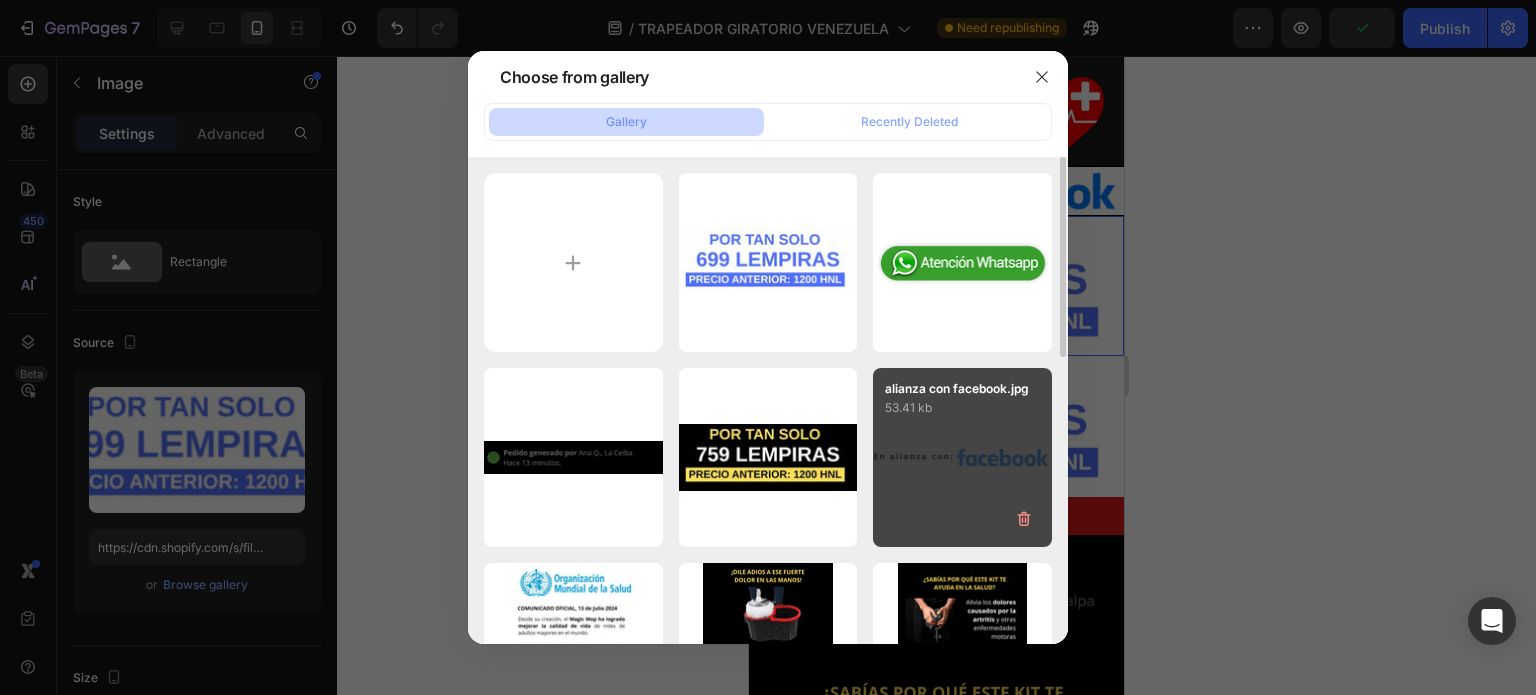 click on "53.41 kb" at bounding box center (962, 408) 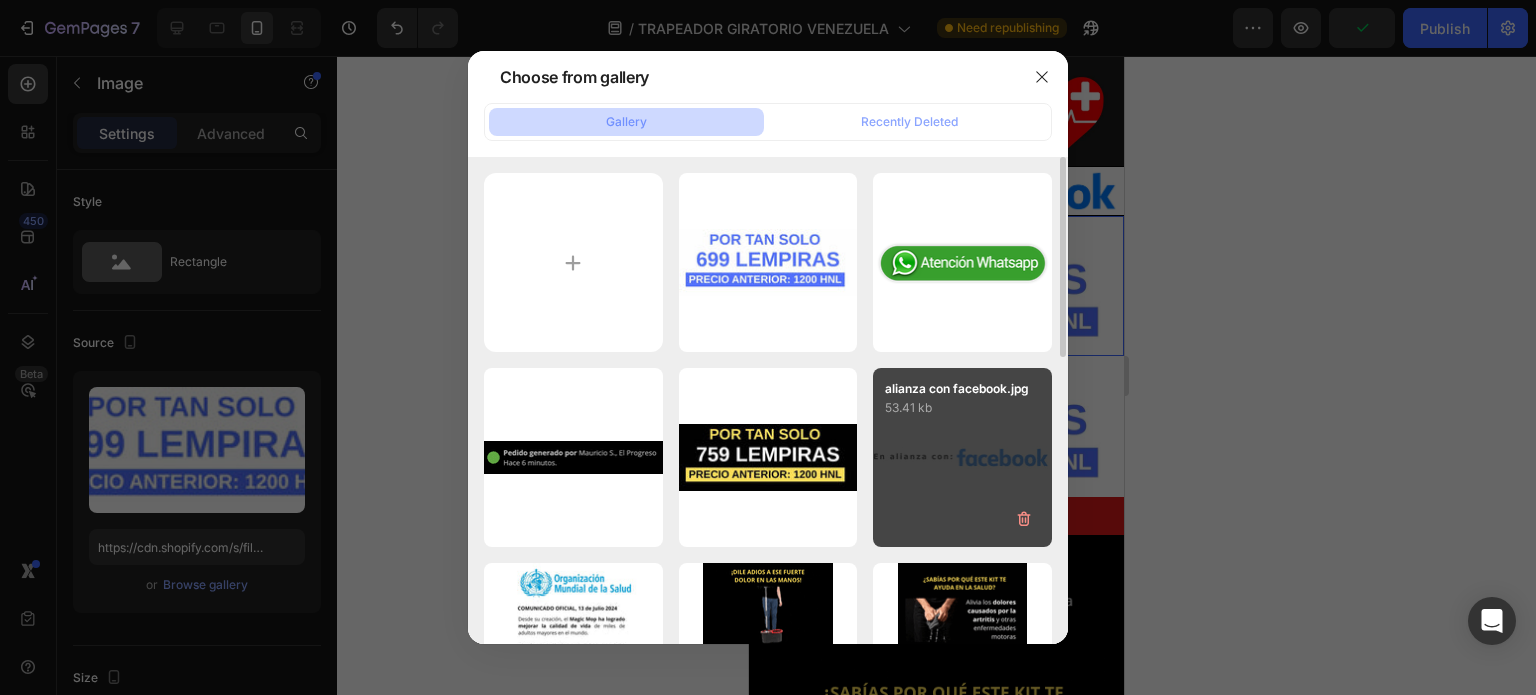 type on "https://cdn.shopify.com/s/files/1/0699/0905/3606/files/gempages_576007152469017426-4a08fe4e-7d1e-4e8b-9206-297e9a19e6d2.jpg" 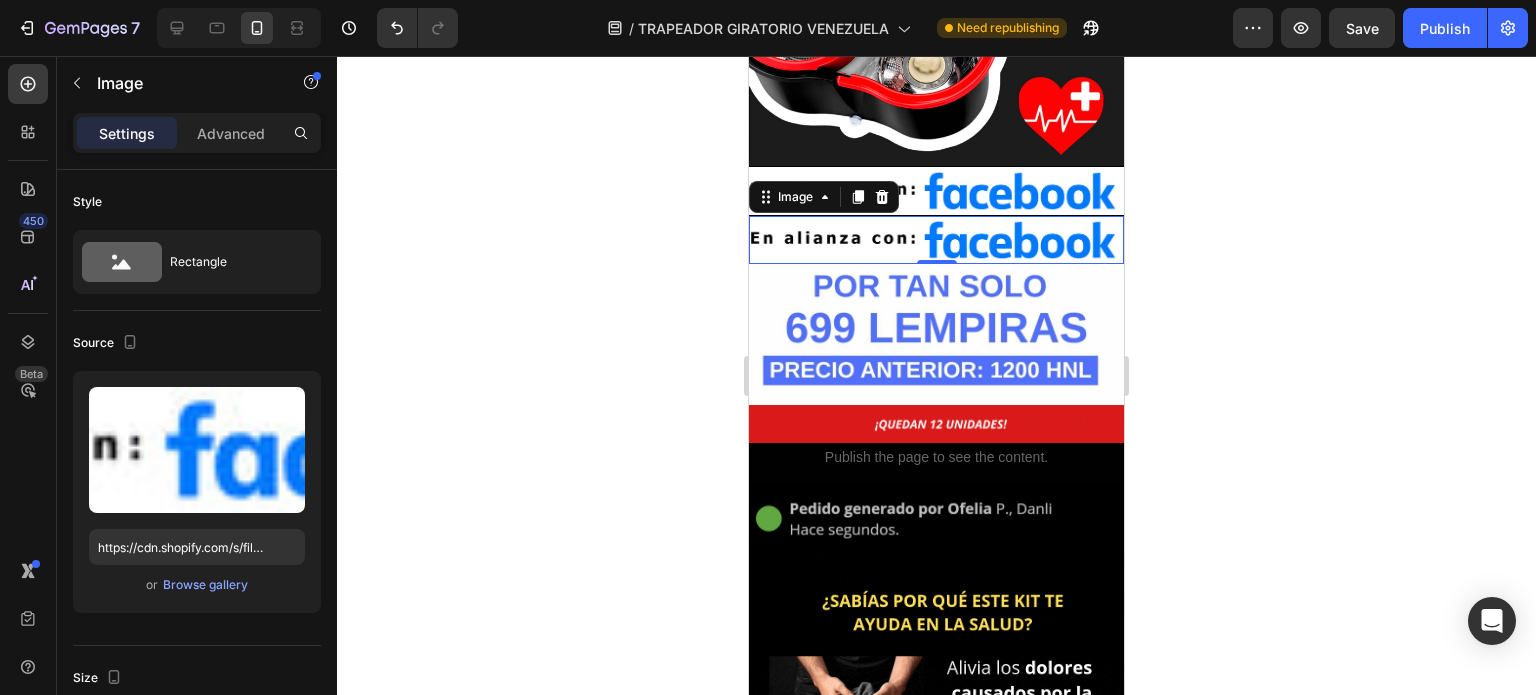 click 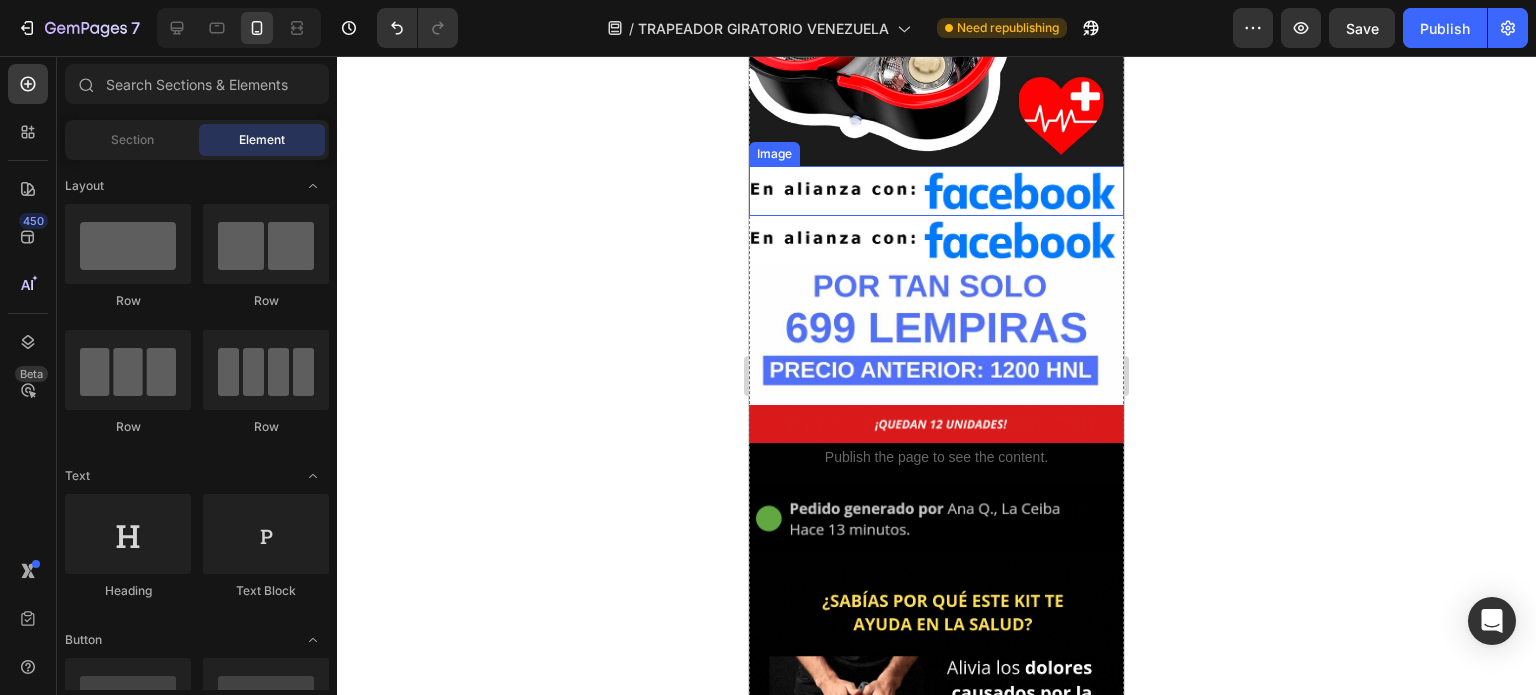 click at bounding box center [936, 191] 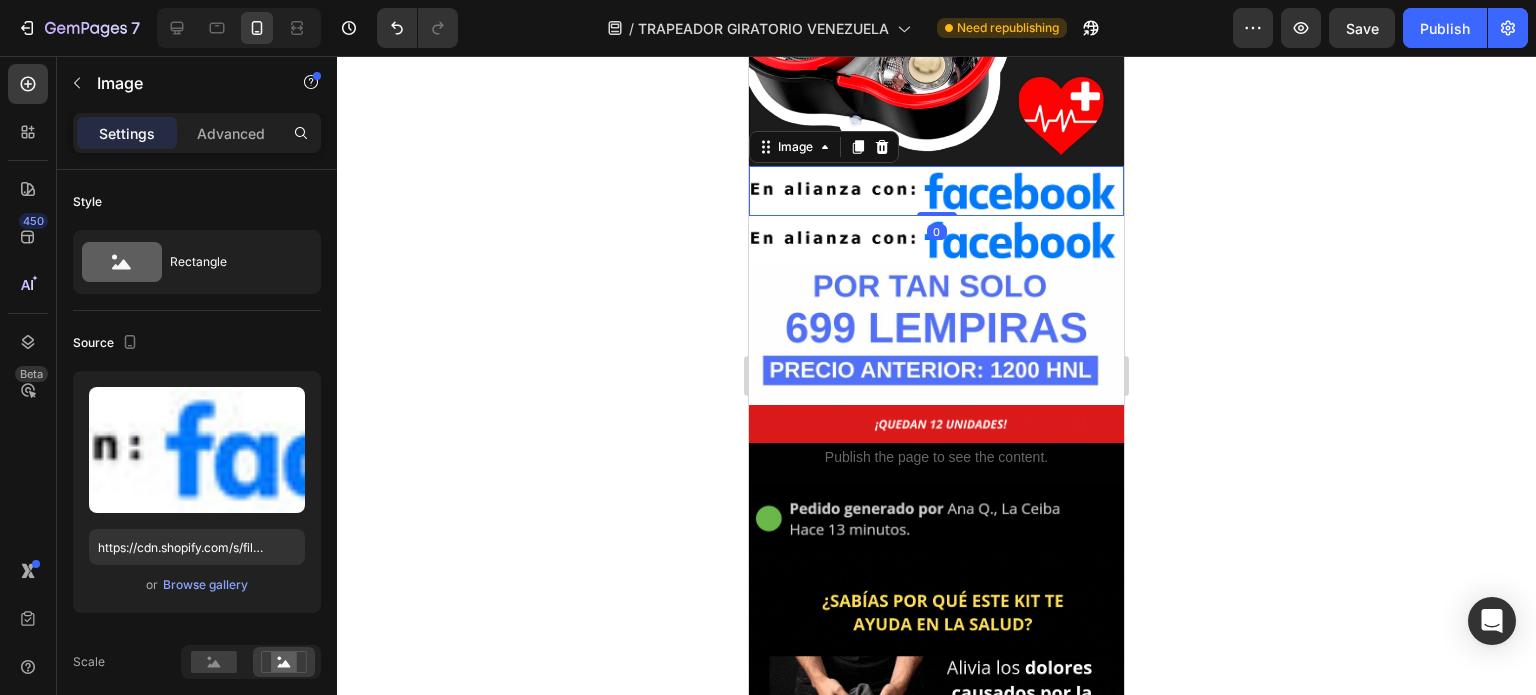 click 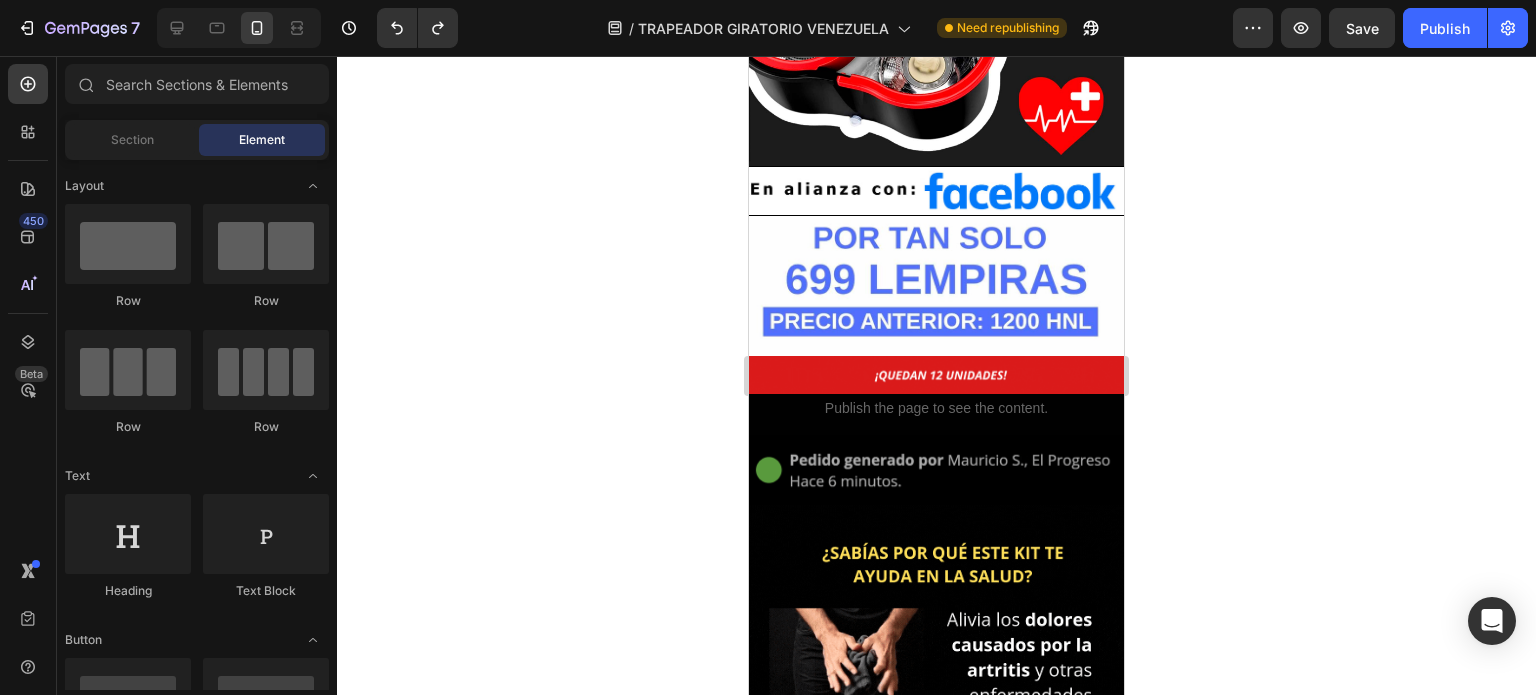 drag, startPoint x: 671, startPoint y: 309, endPoint x: 661, endPoint y: 312, distance: 10.440307 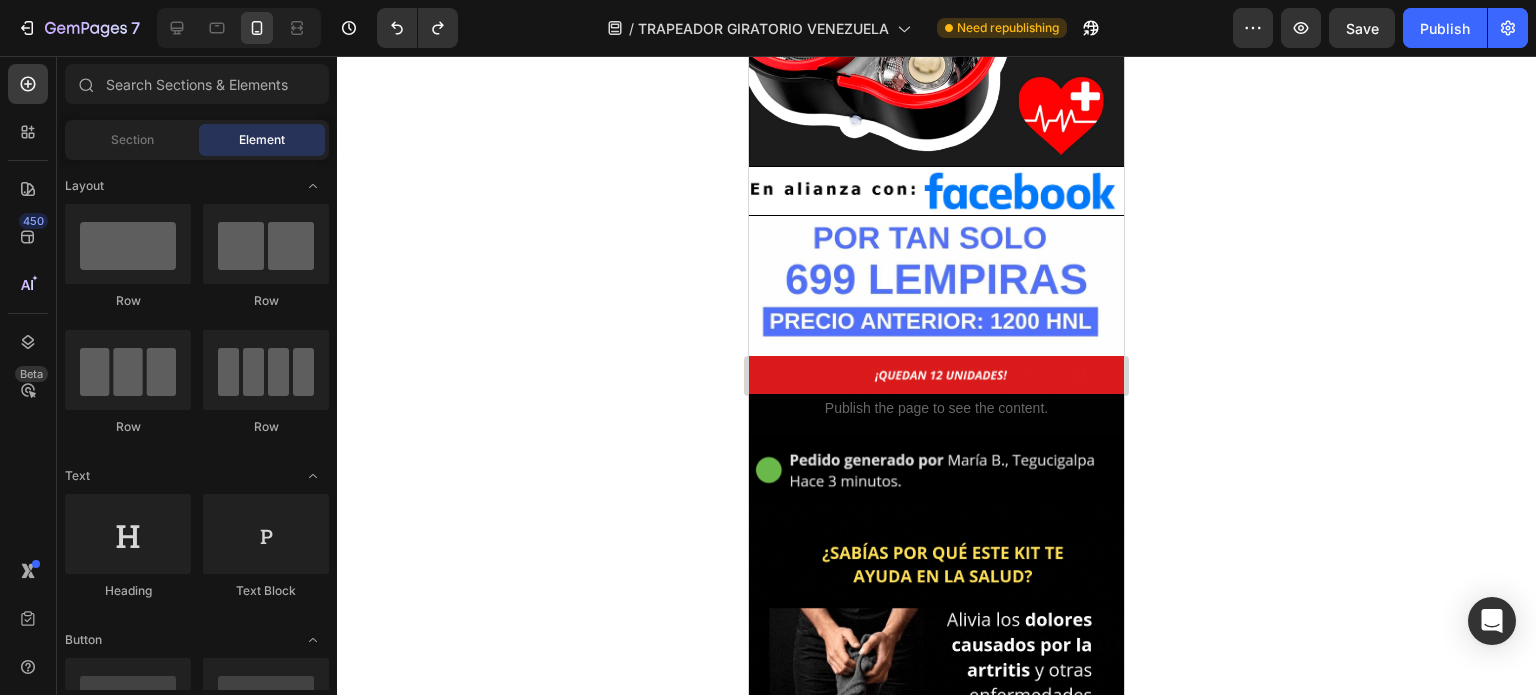 click 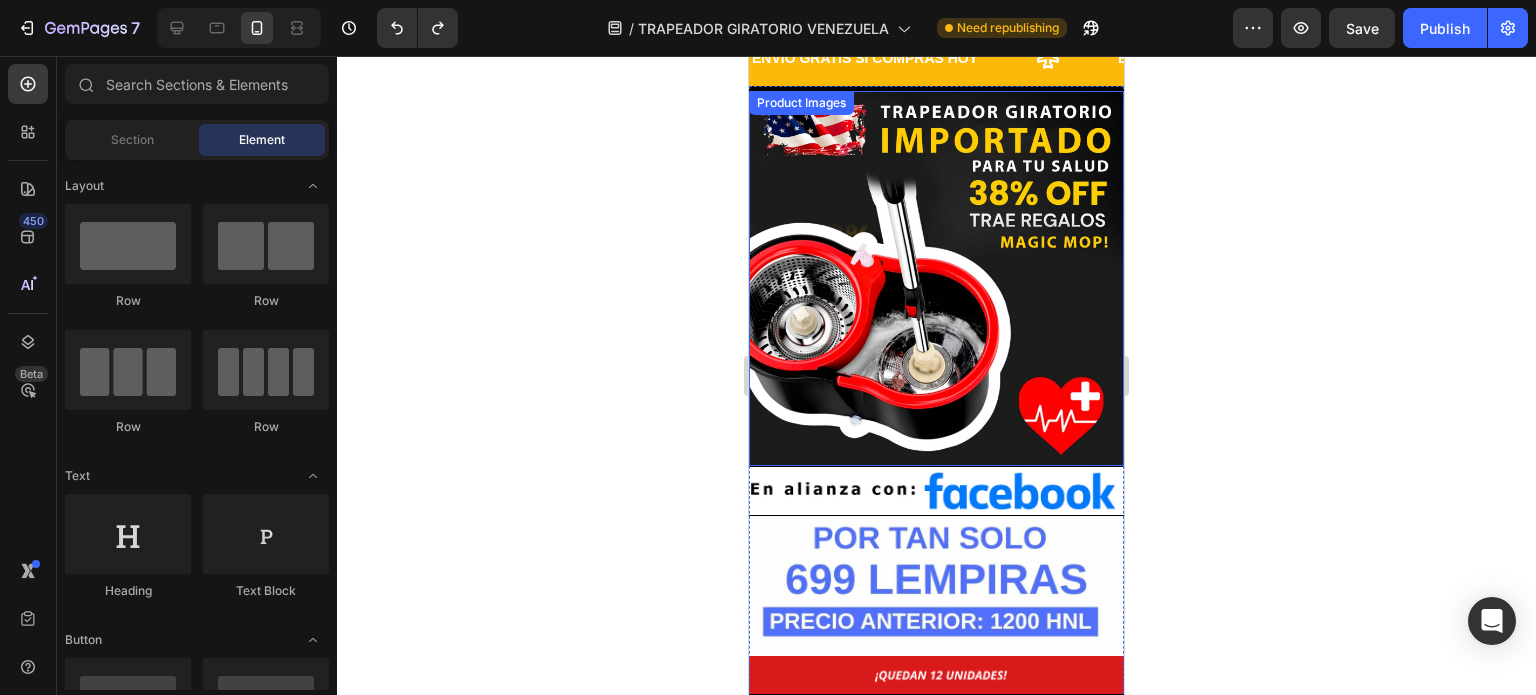 scroll, scrollTop: 300, scrollLeft: 0, axis: vertical 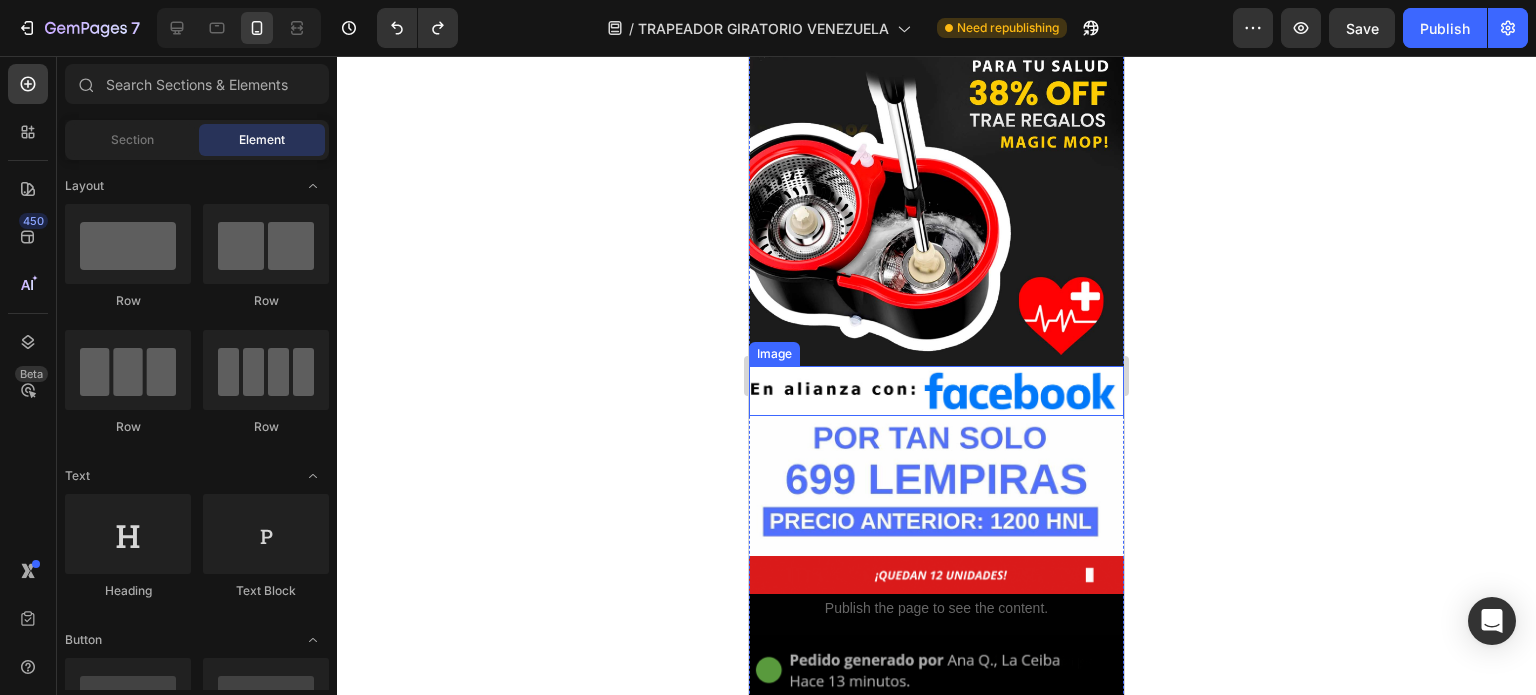 click at bounding box center (936, 486) 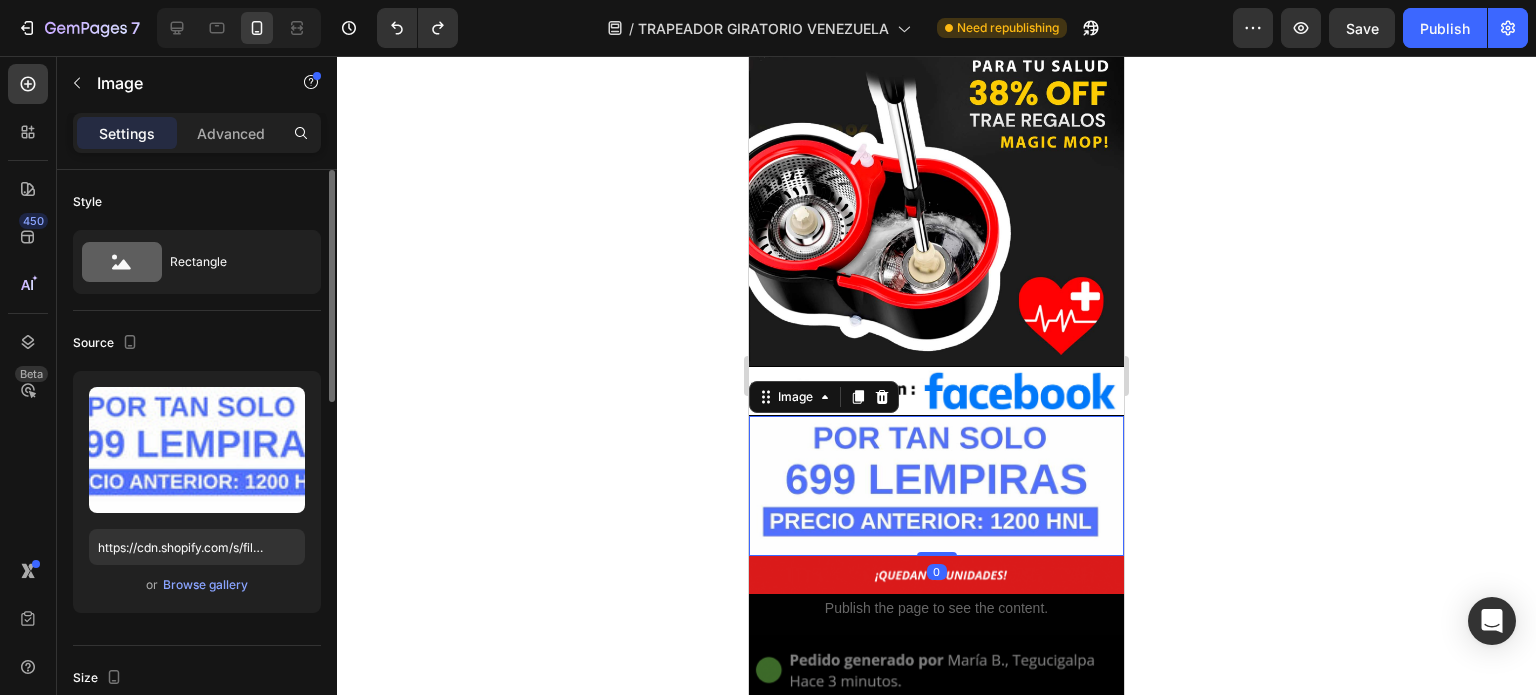 click on "Upload Image https://cdn.shopify.com/s/files/1/0699/0905/3606/files/gempages_576007152469017426-20474dc2-9dcf-4806-b7f0-cdd46e3b493f.jpg or  Browse gallery" at bounding box center [197, 492] 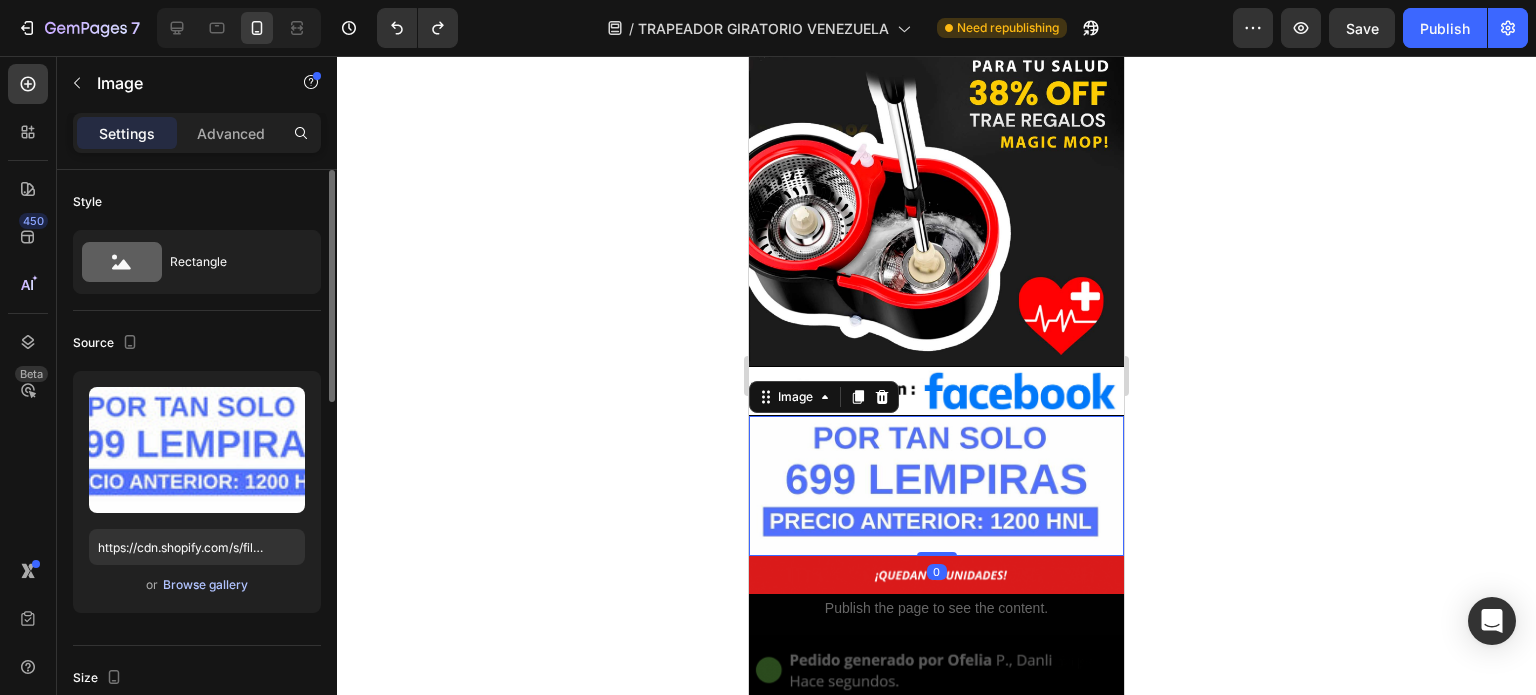click on "Browse gallery" at bounding box center [205, 585] 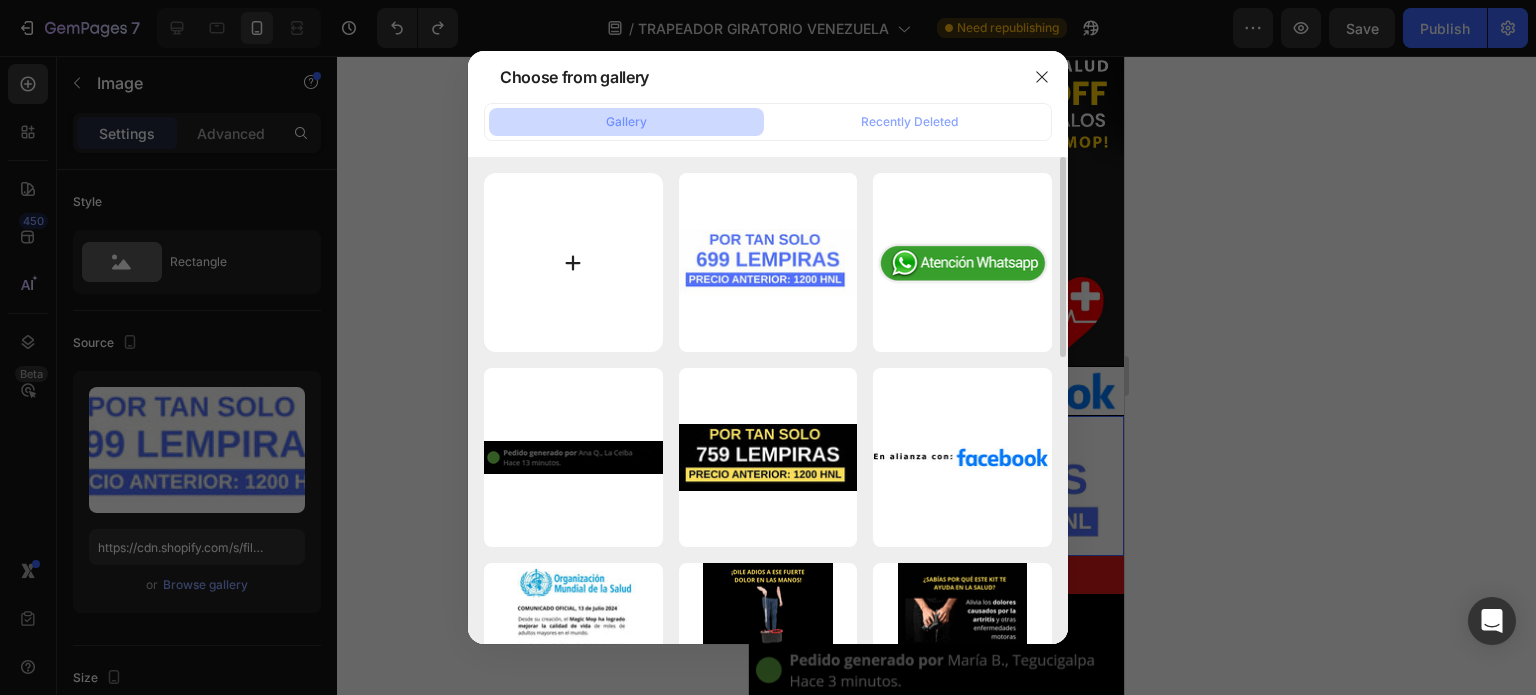 click at bounding box center (573, 262) 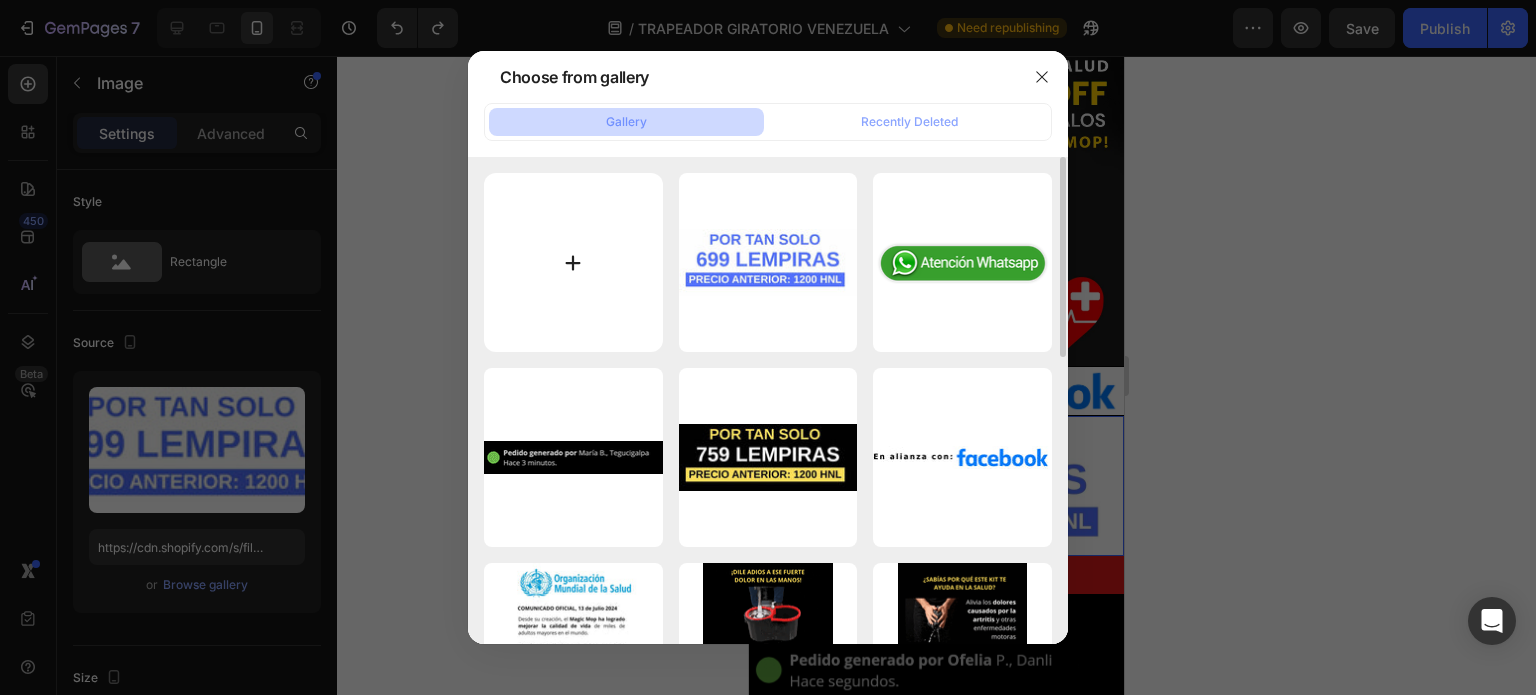 type on "C:\fakepath\PRECIO TRAPEADOR.jpg" 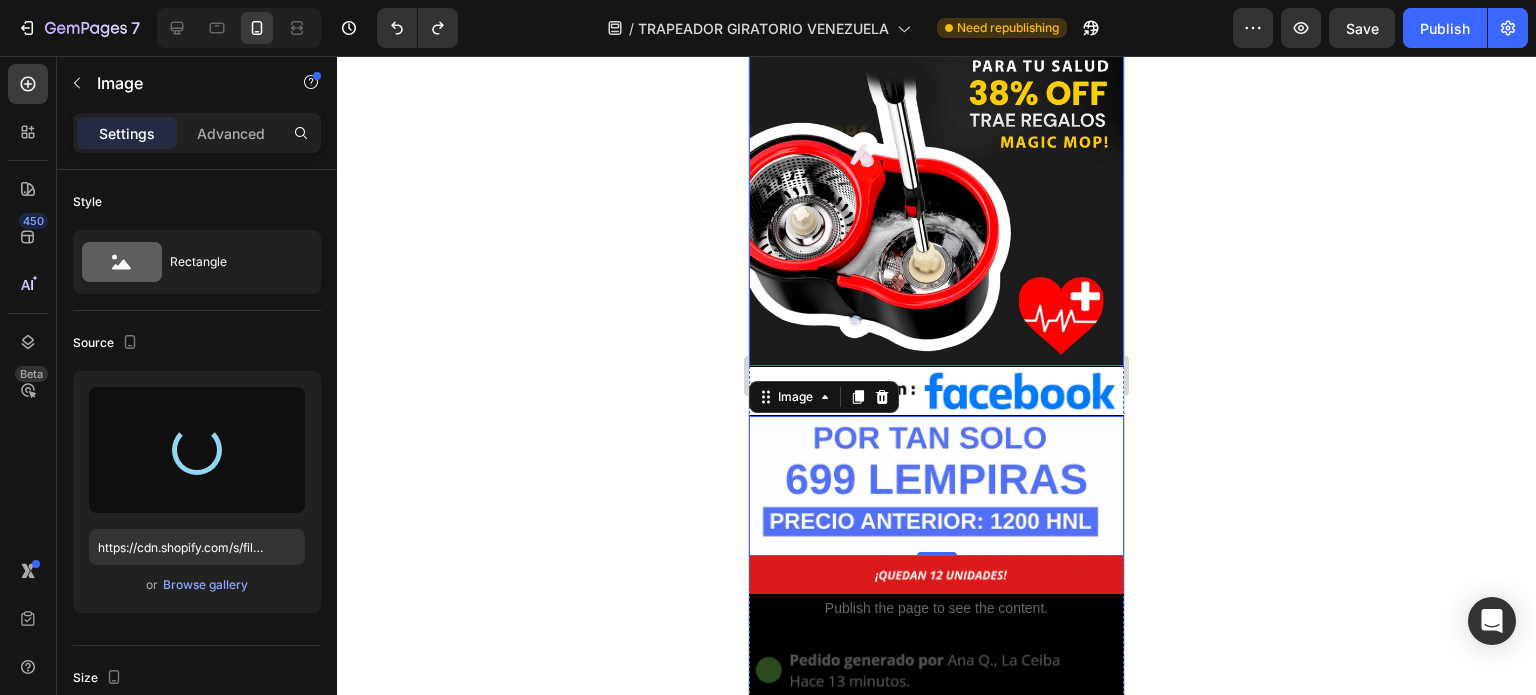 type on "https://cdn.shopify.com/s/files/1/0699/0905/3606/files/gempages_576007152469017426-21d4742f-eb67-4cd7-ab53-28583fca4ad8.jpg" 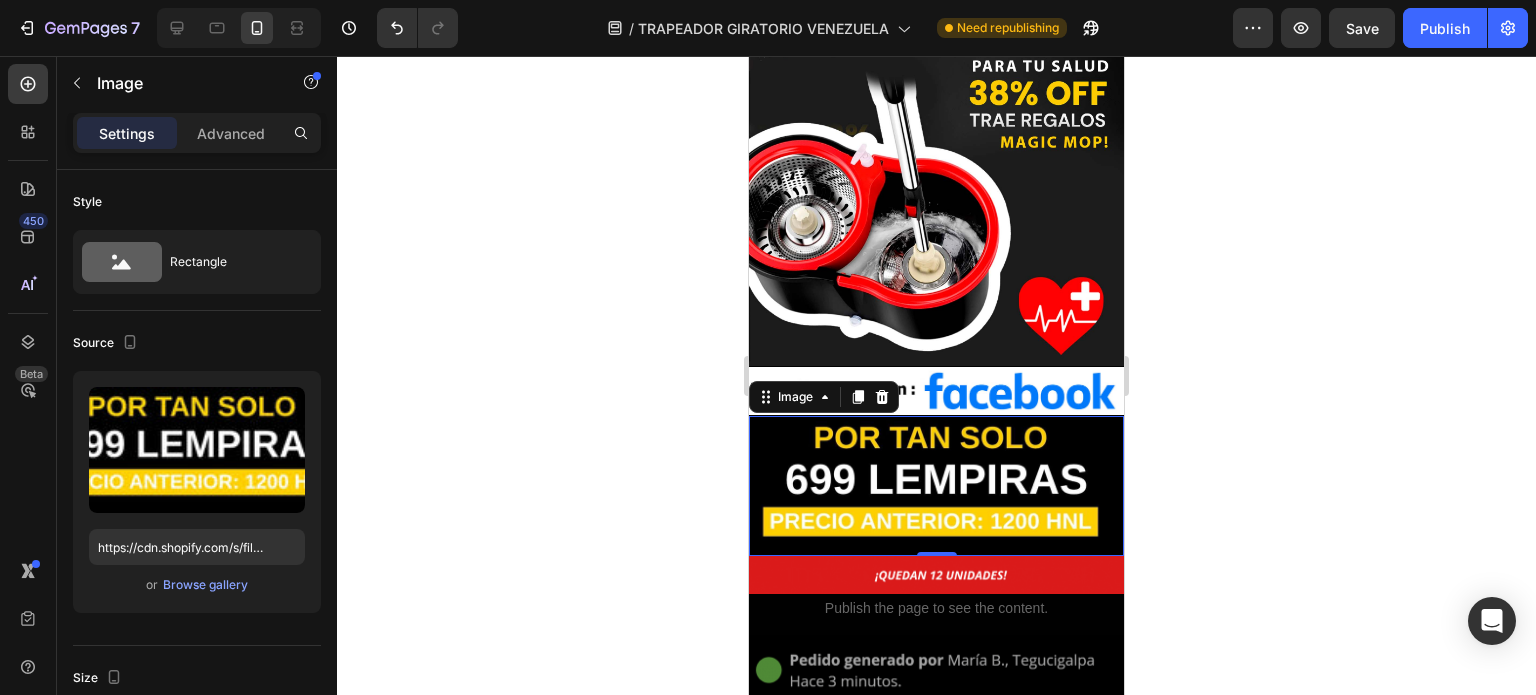 click 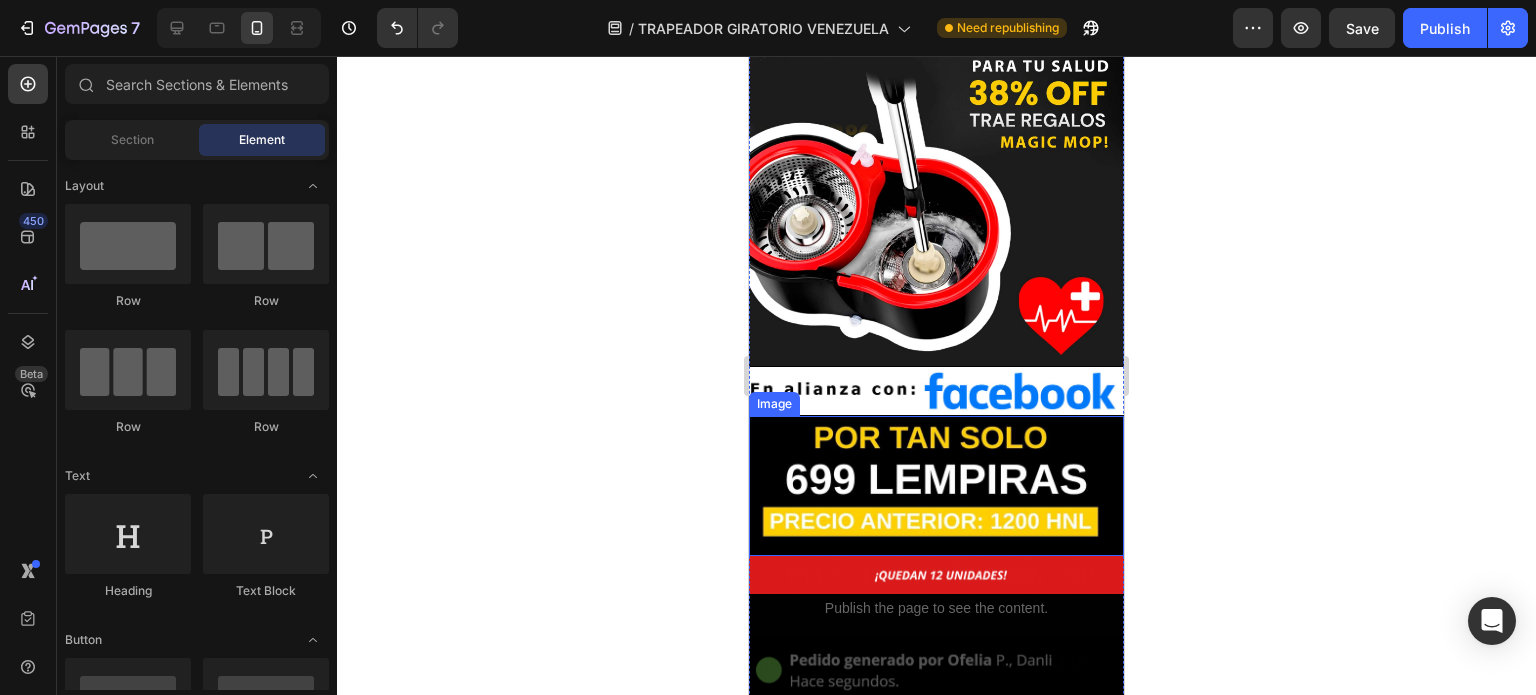 click at bounding box center [936, 486] 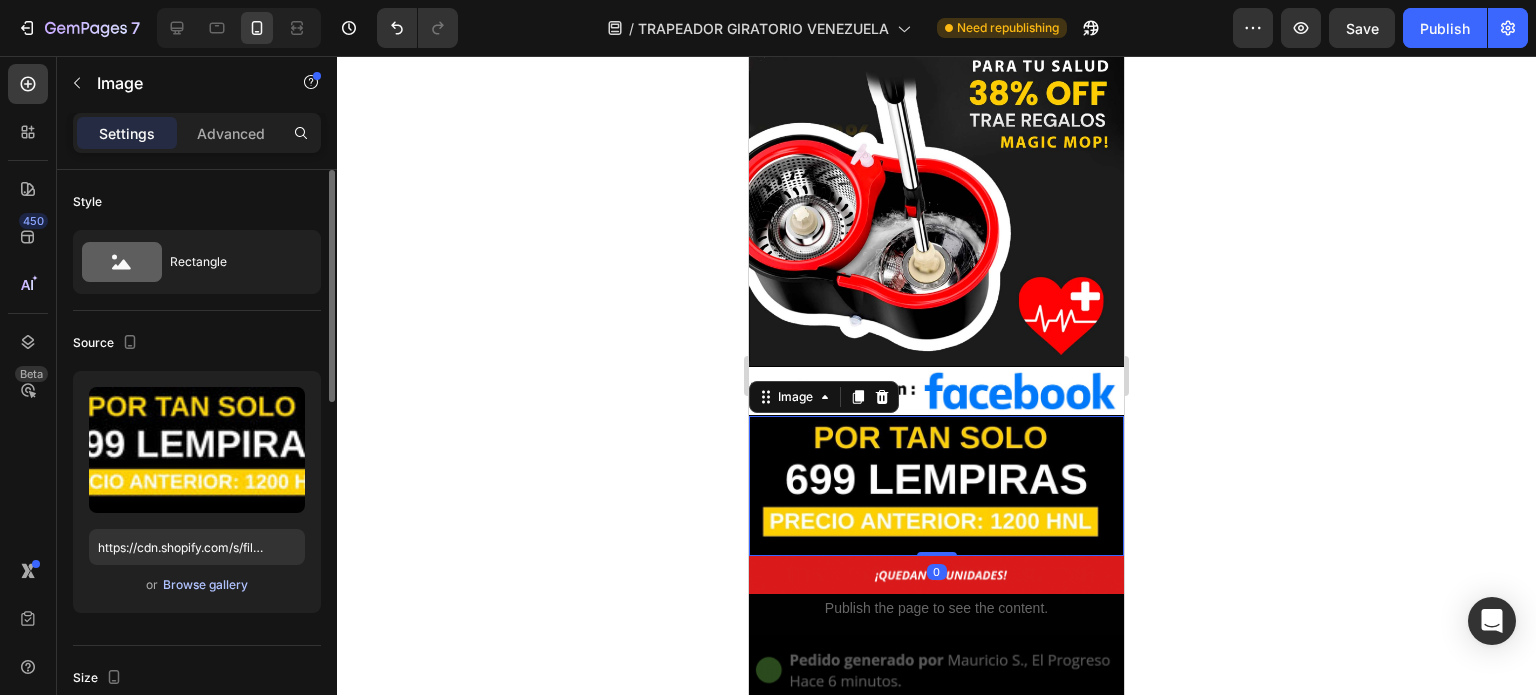click on "Browse gallery" at bounding box center [205, 585] 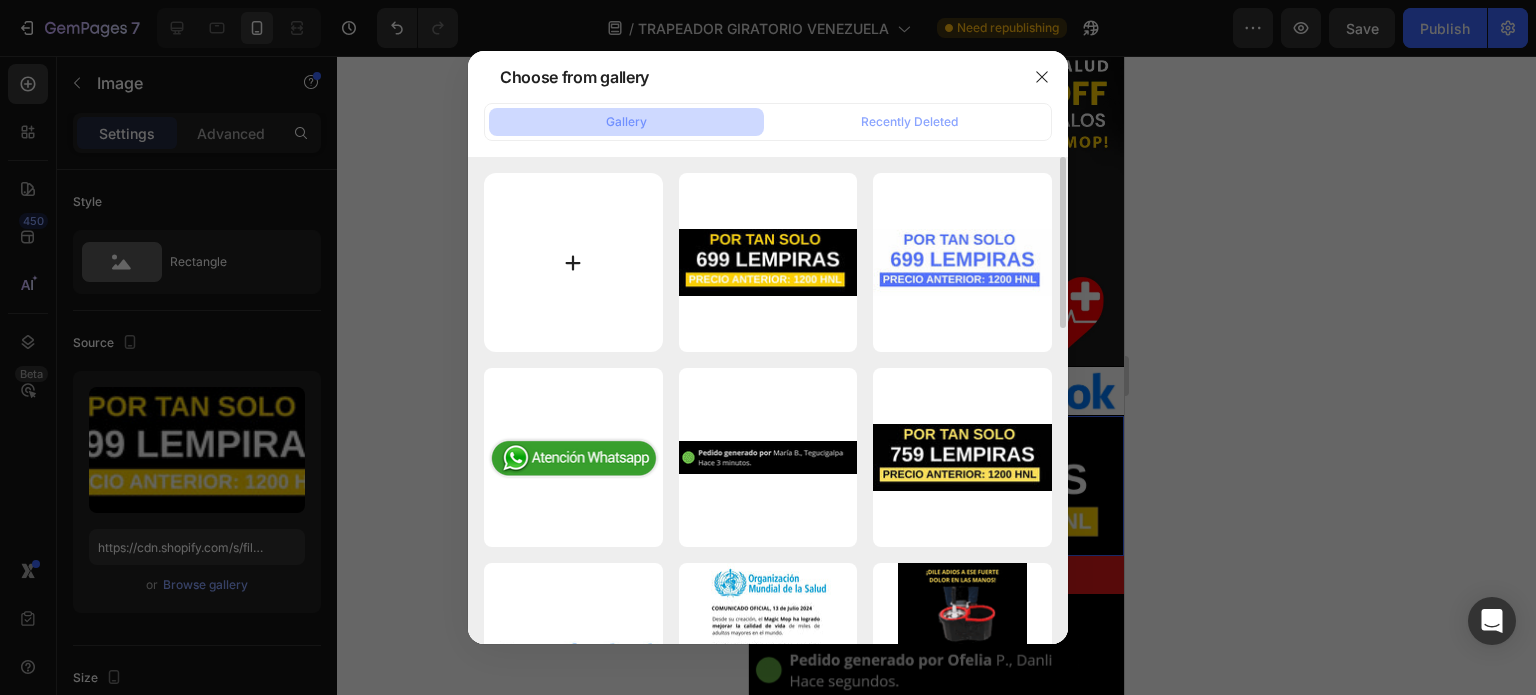 click at bounding box center [573, 262] 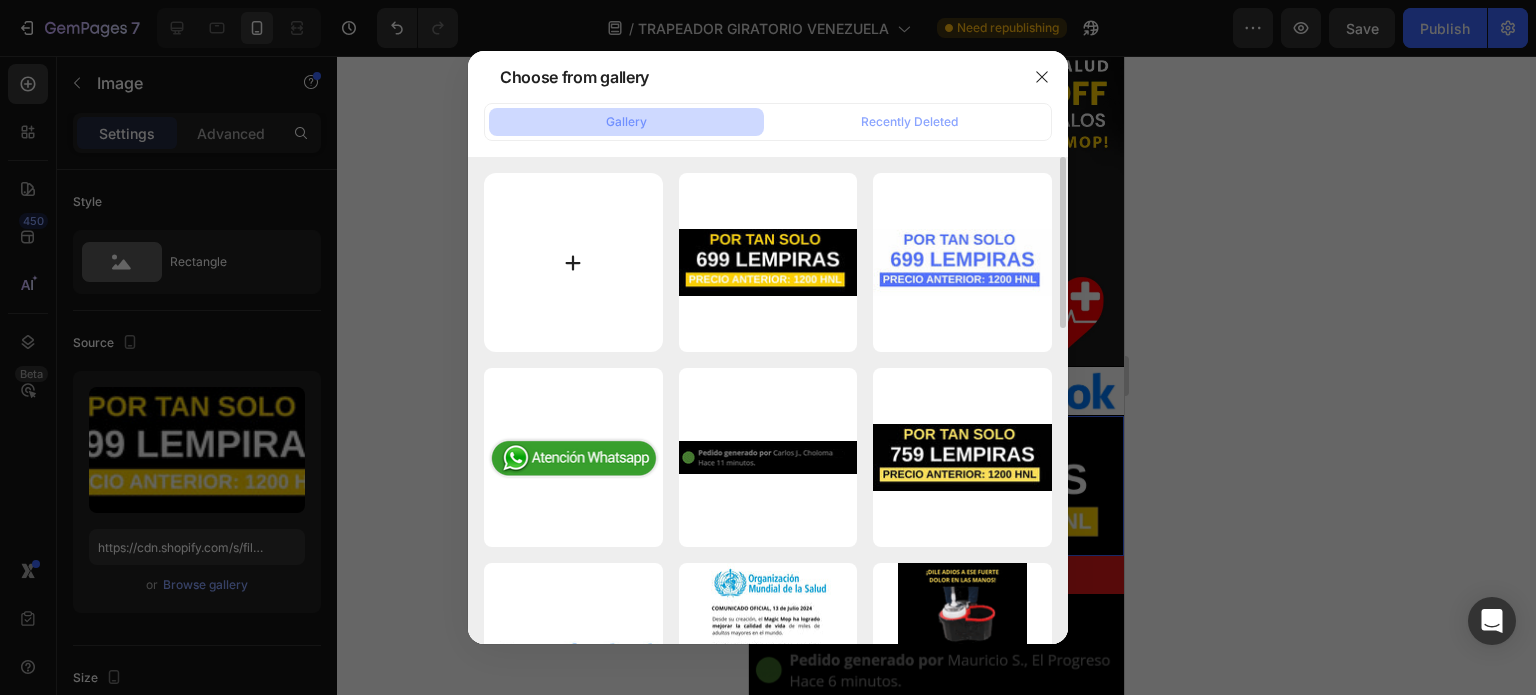 type on "C:\fakepath\PRECIO TRAPEADOR.jpg" 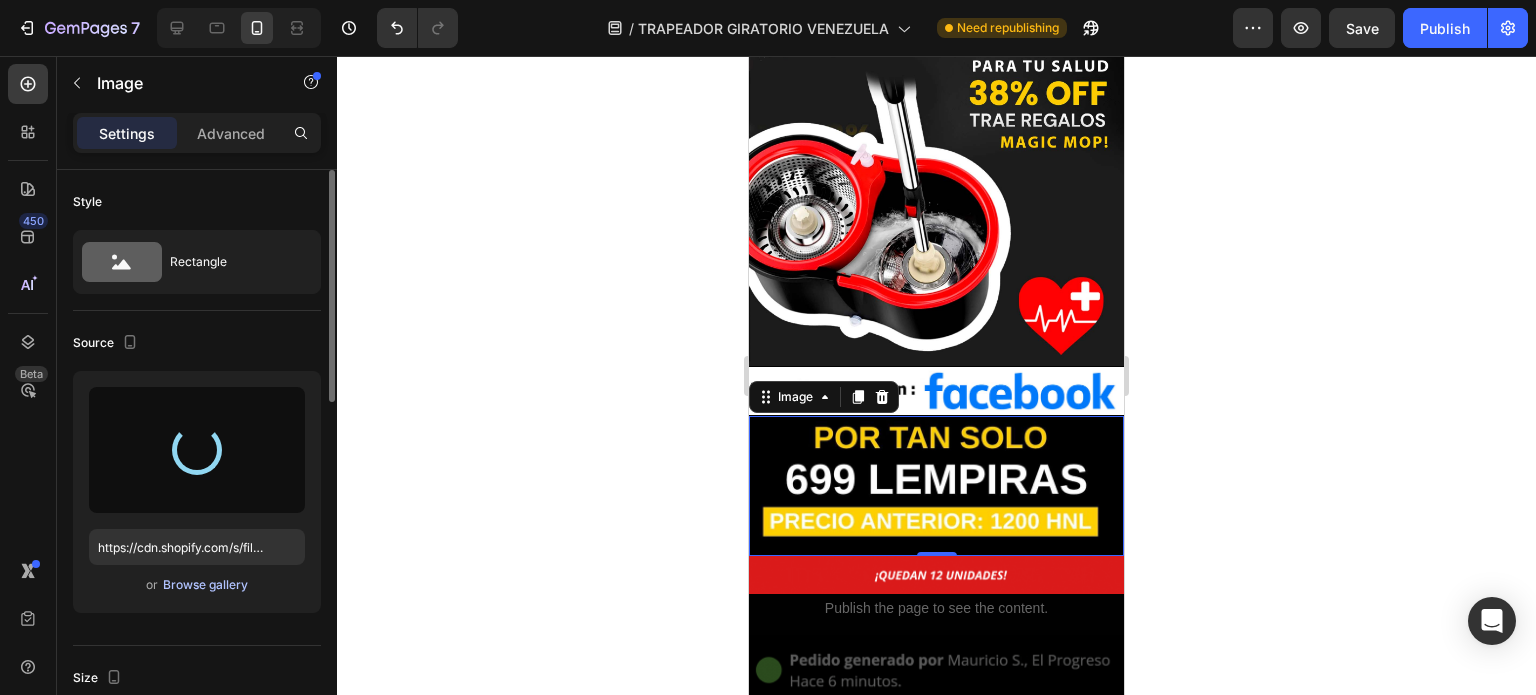 type on "https://cdn.shopify.com/s/files/1/0699/0905/3606/files/gempages_576007152469017426-1d90ed58-b287-4042-a08d-247bef76c034.jpg" 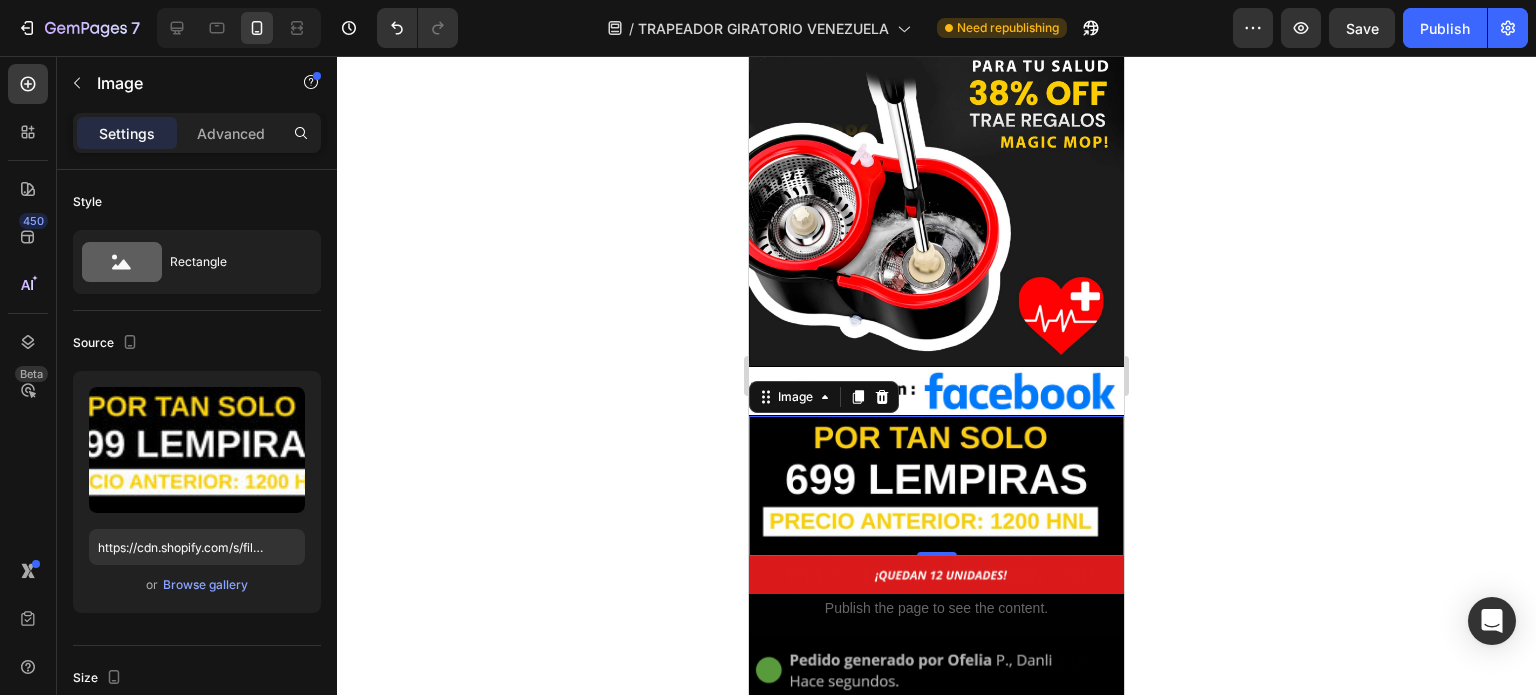 click 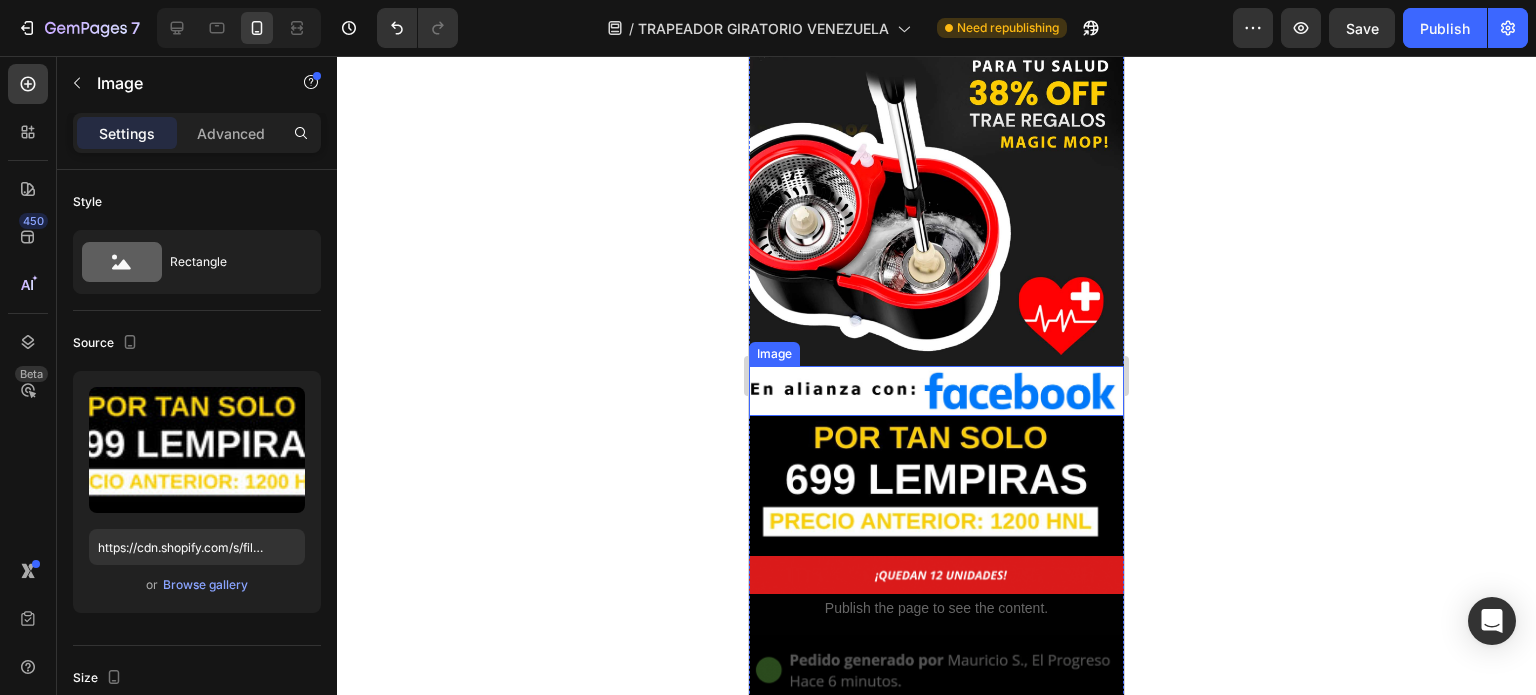 click at bounding box center [936, 486] 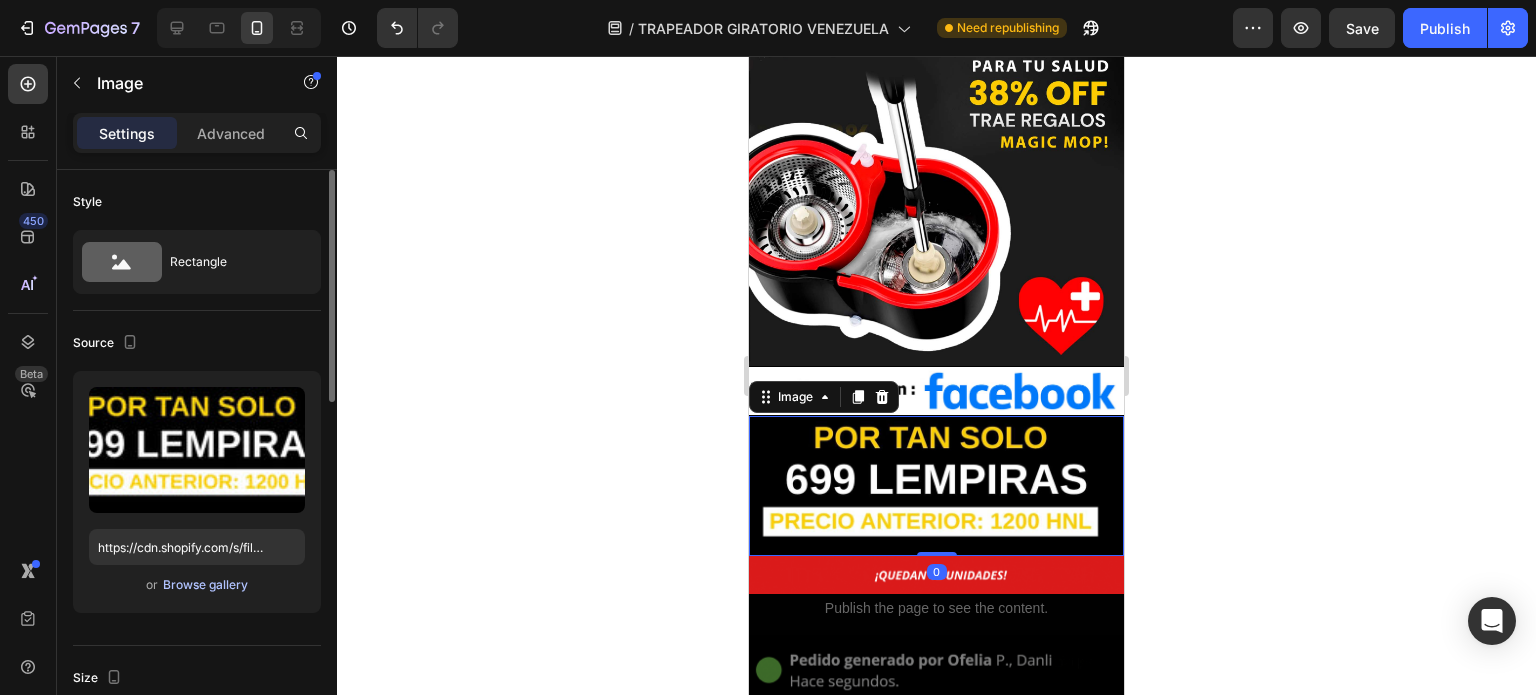 click on "Browse gallery" at bounding box center (205, 585) 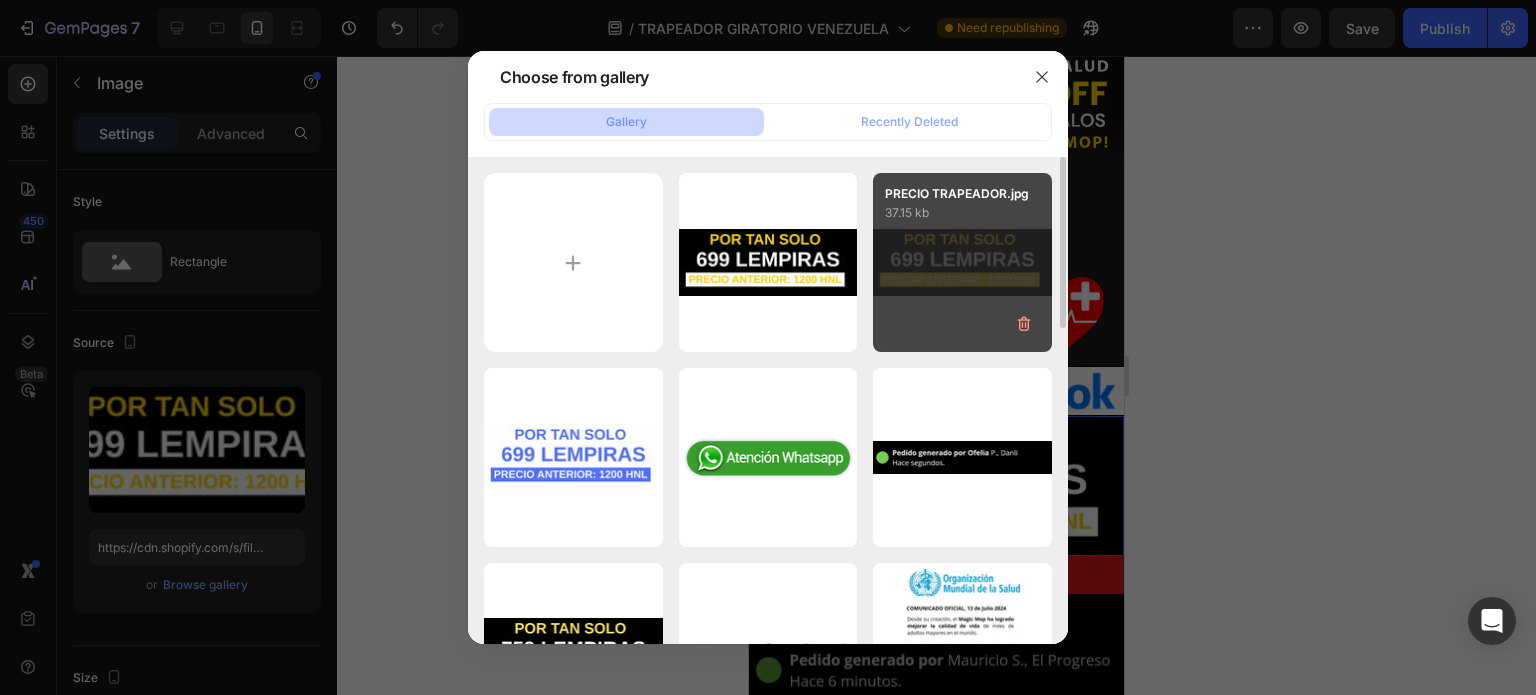 click on "PRECIO TRAPEADOR.jpg 37.15 kb" at bounding box center [962, 262] 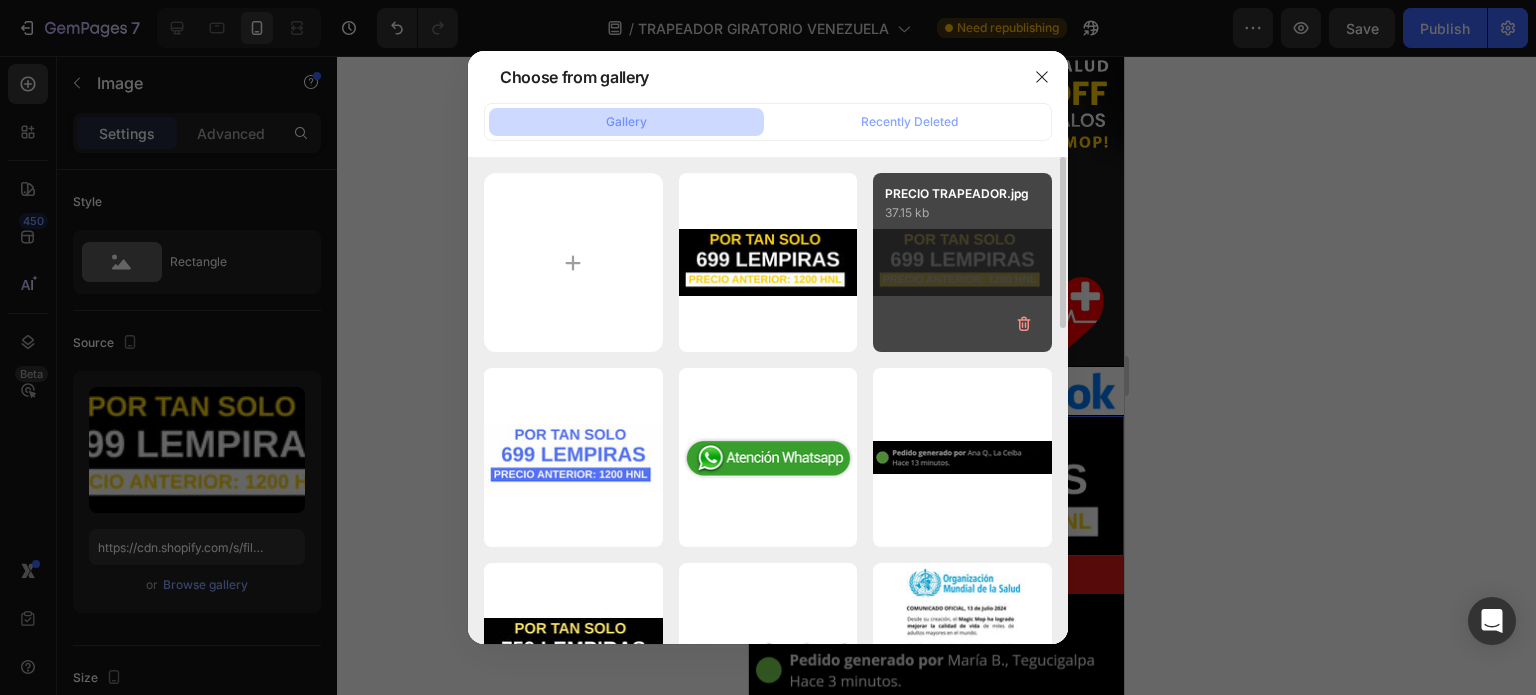 type on "https://cdn.shopify.com/s/files/1/0699/0905/3606/files/gempages_576007152469017426-21d4742f-eb67-4cd7-ab53-28583fca4ad8.jpg" 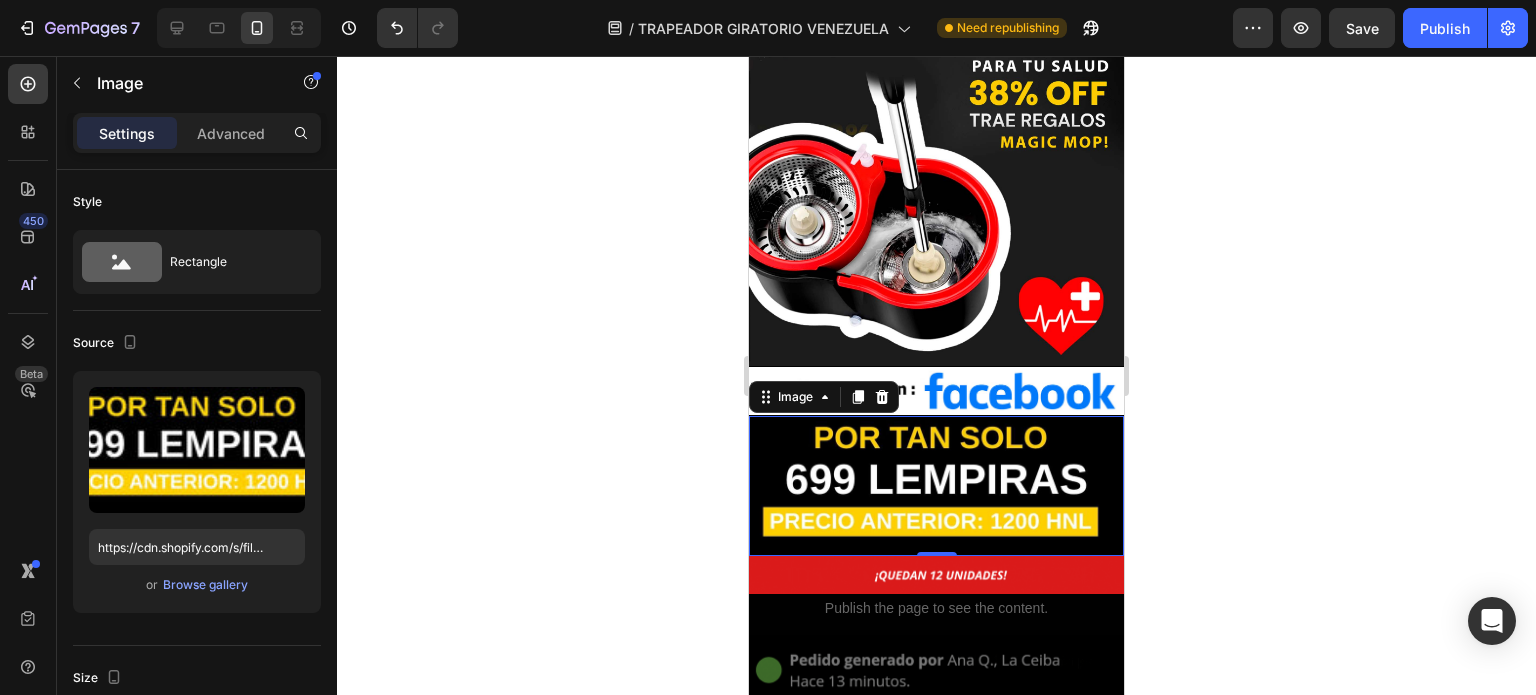 click 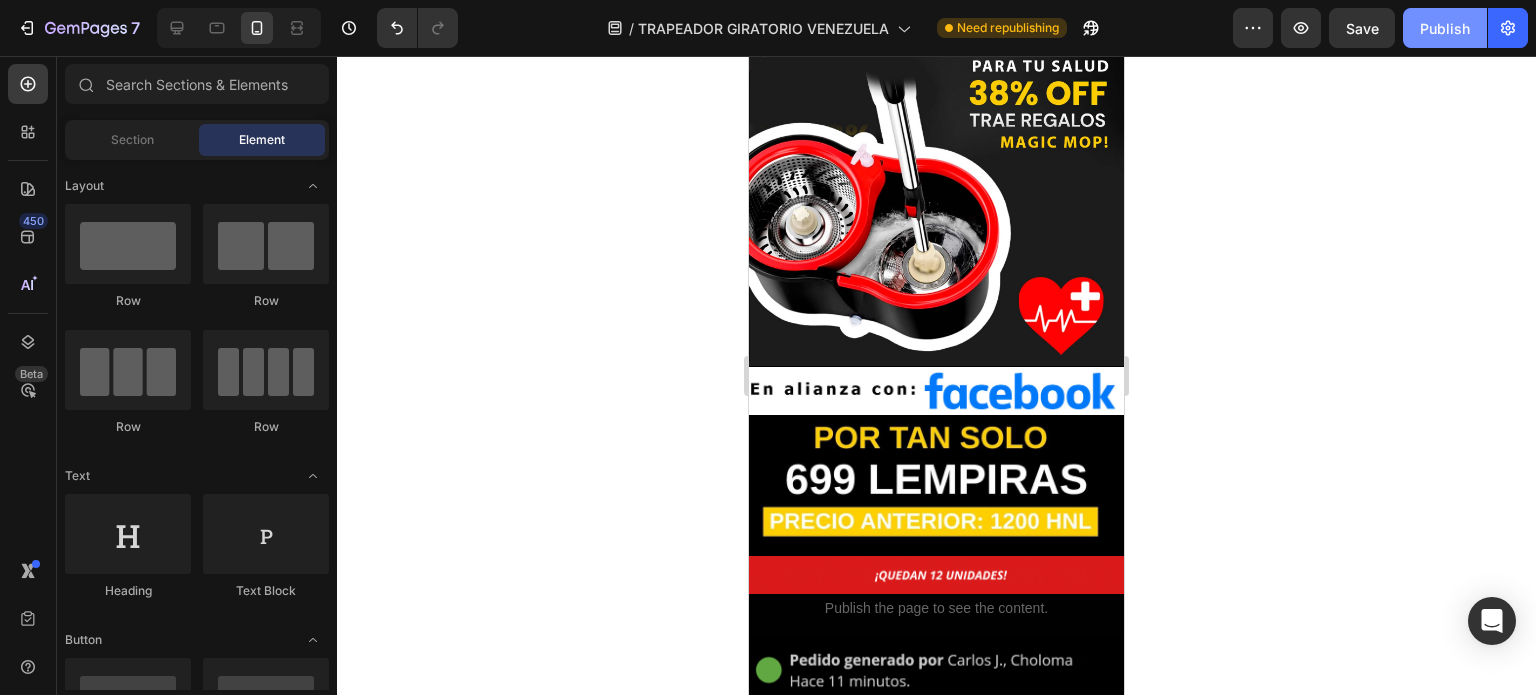 click on "Publish" at bounding box center [1445, 28] 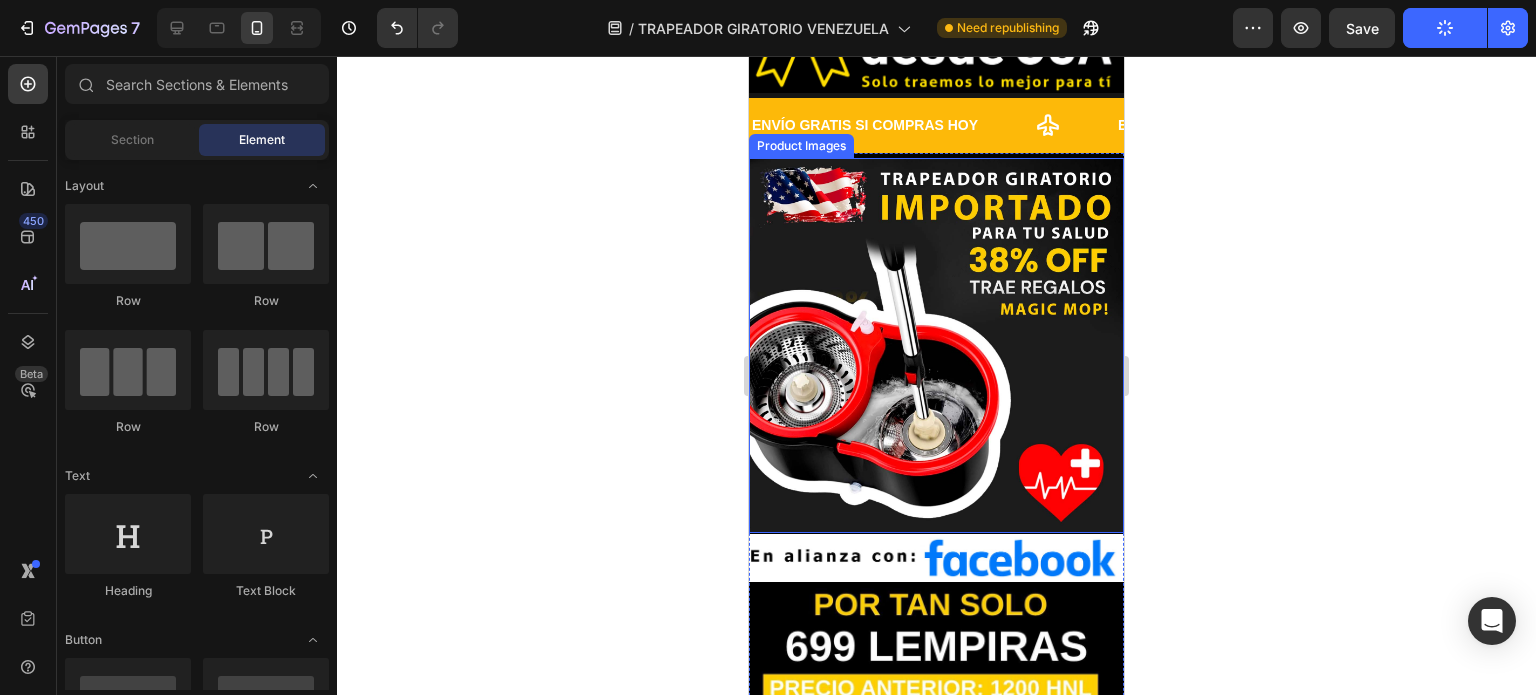 scroll, scrollTop: 400, scrollLeft: 0, axis: vertical 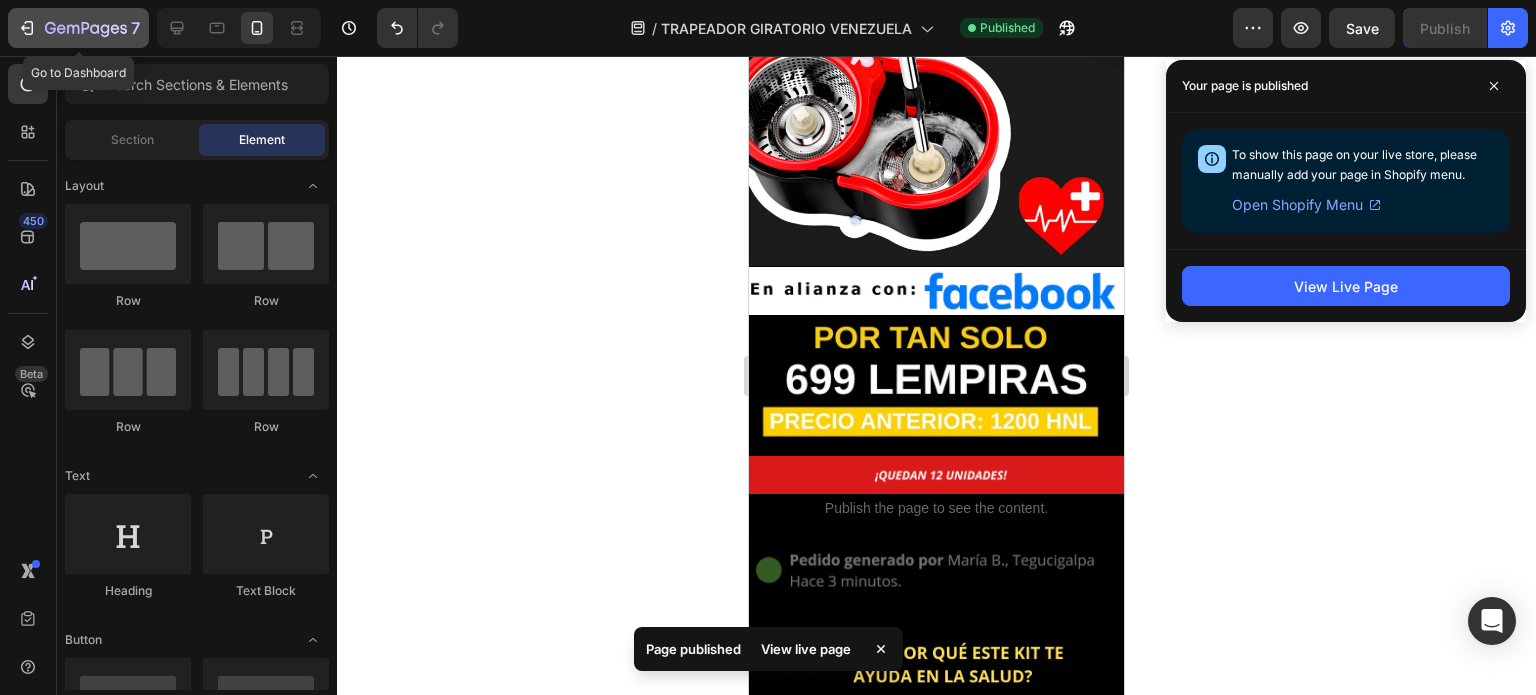 click 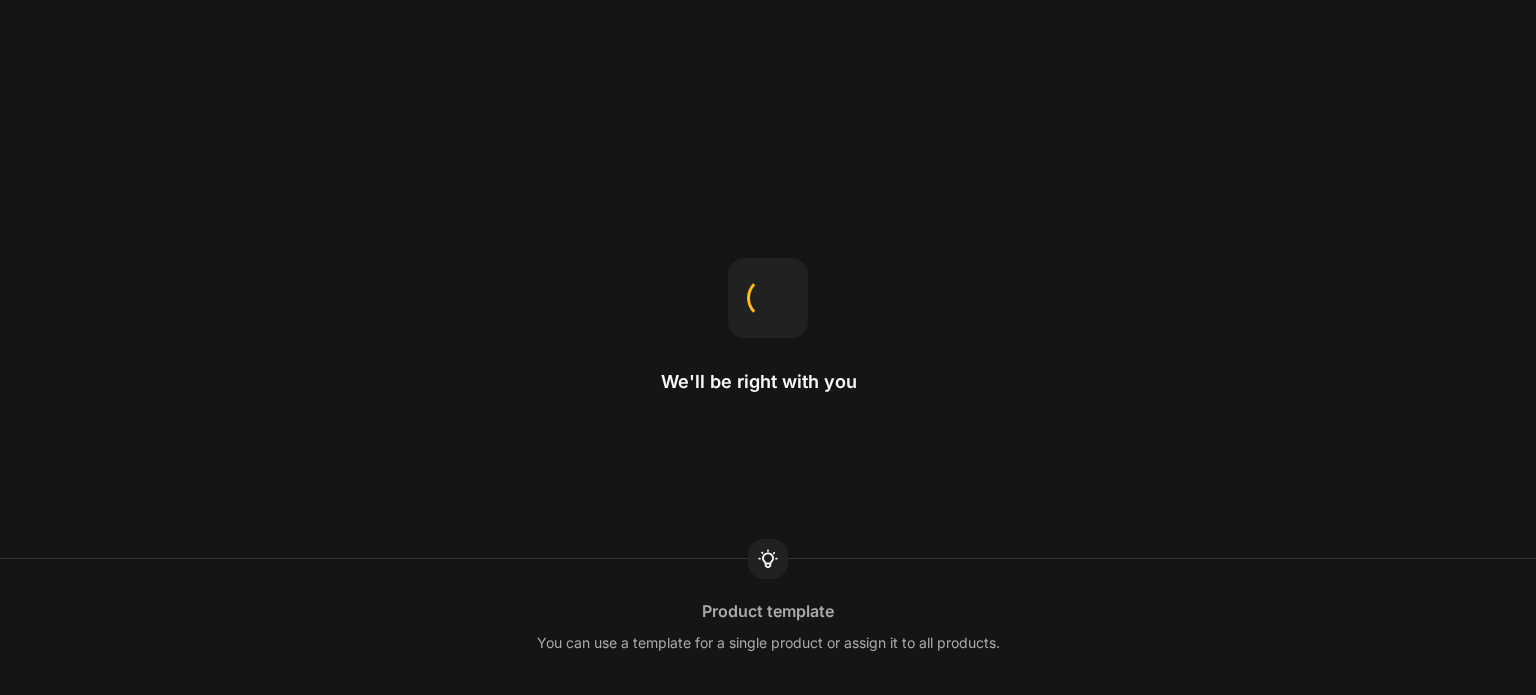 scroll, scrollTop: 0, scrollLeft: 0, axis: both 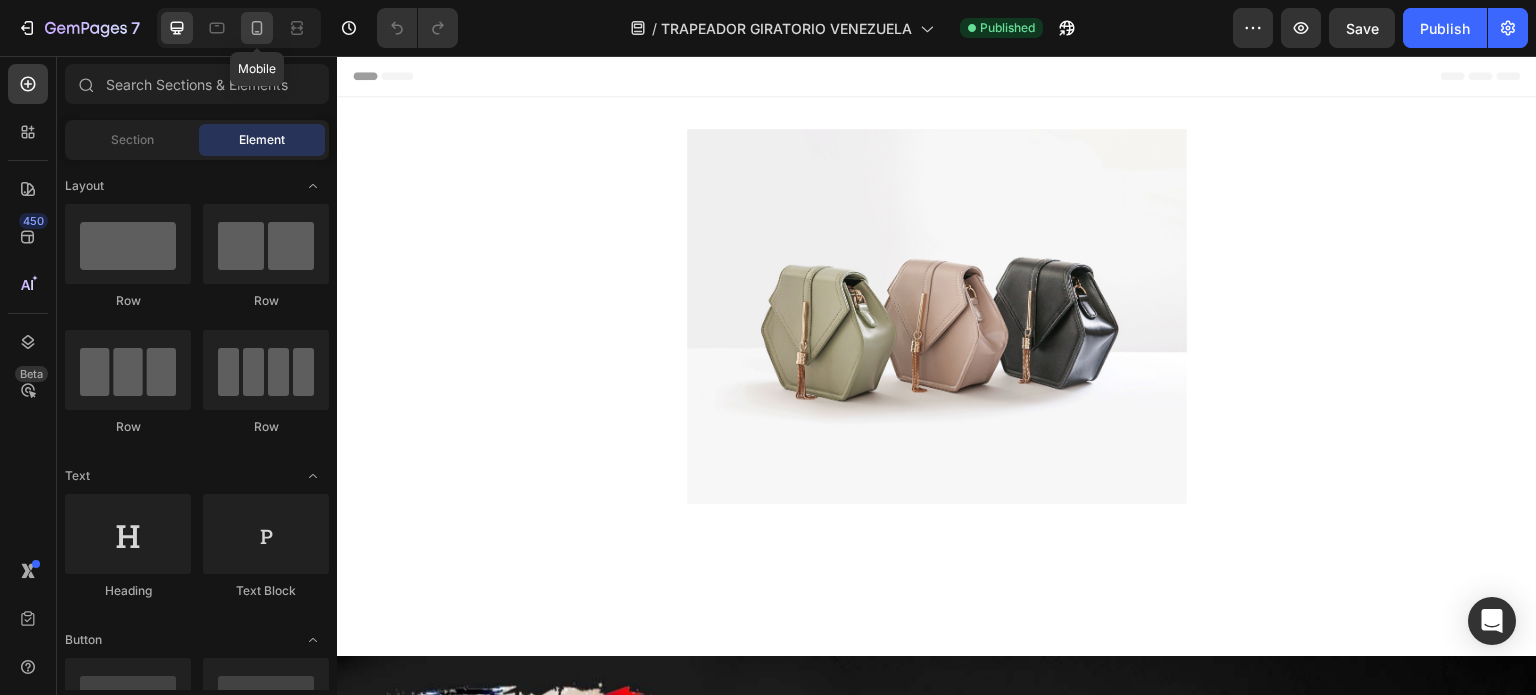 drag, startPoint x: 252, startPoint y: 35, endPoint x: 121, endPoint y: 163, distance: 183.15294 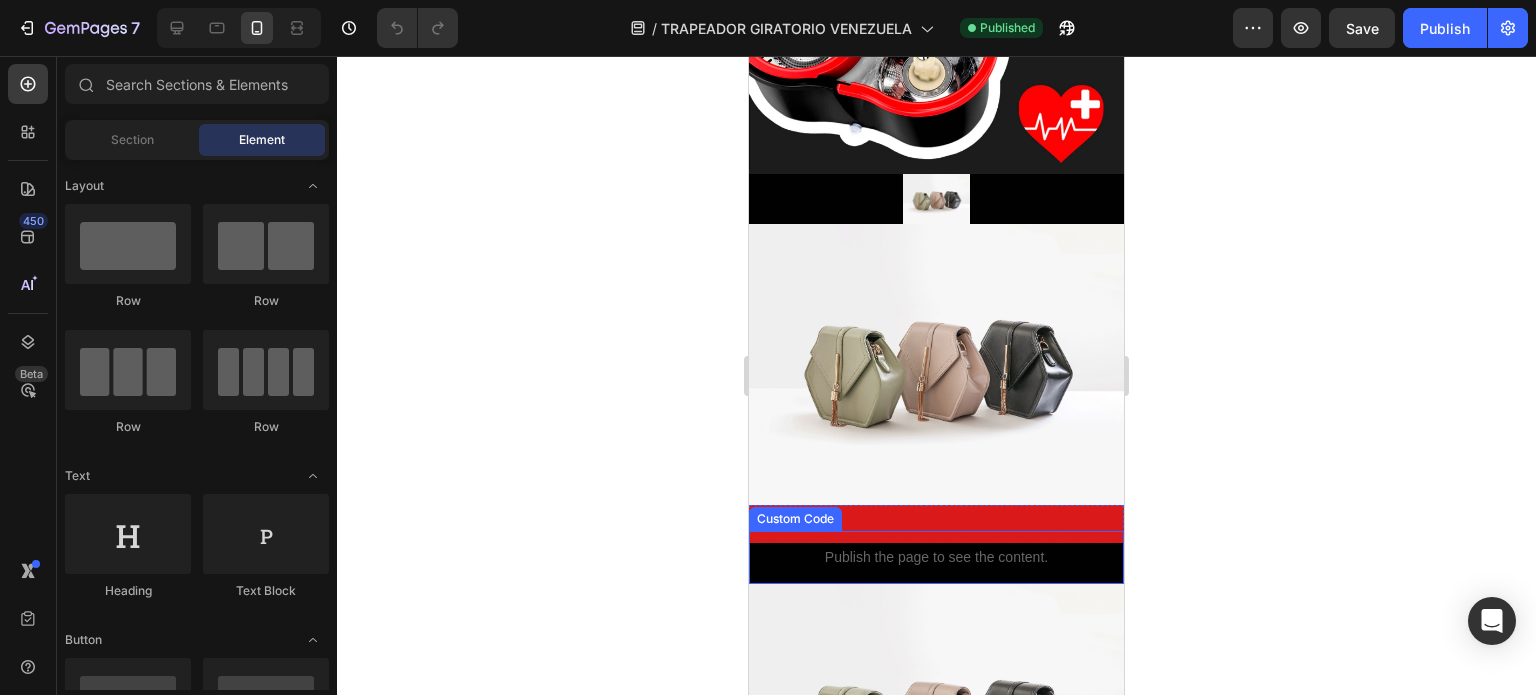 scroll, scrollTop: 500, scrollLeft: 0, axis: vertical 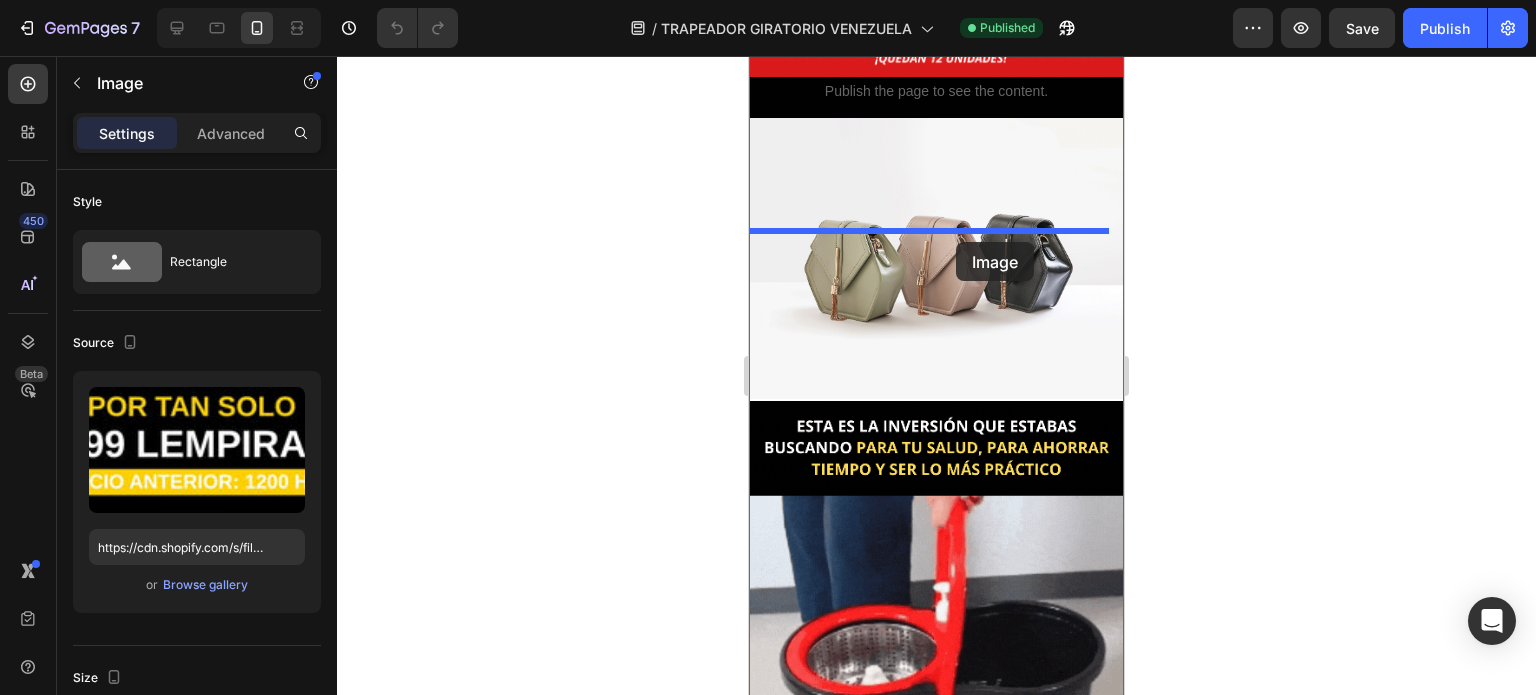 drag, startPoint x: 888, startPoint y: 267, endPoint x: 956, endPoint y: 243, distance: 72.11102 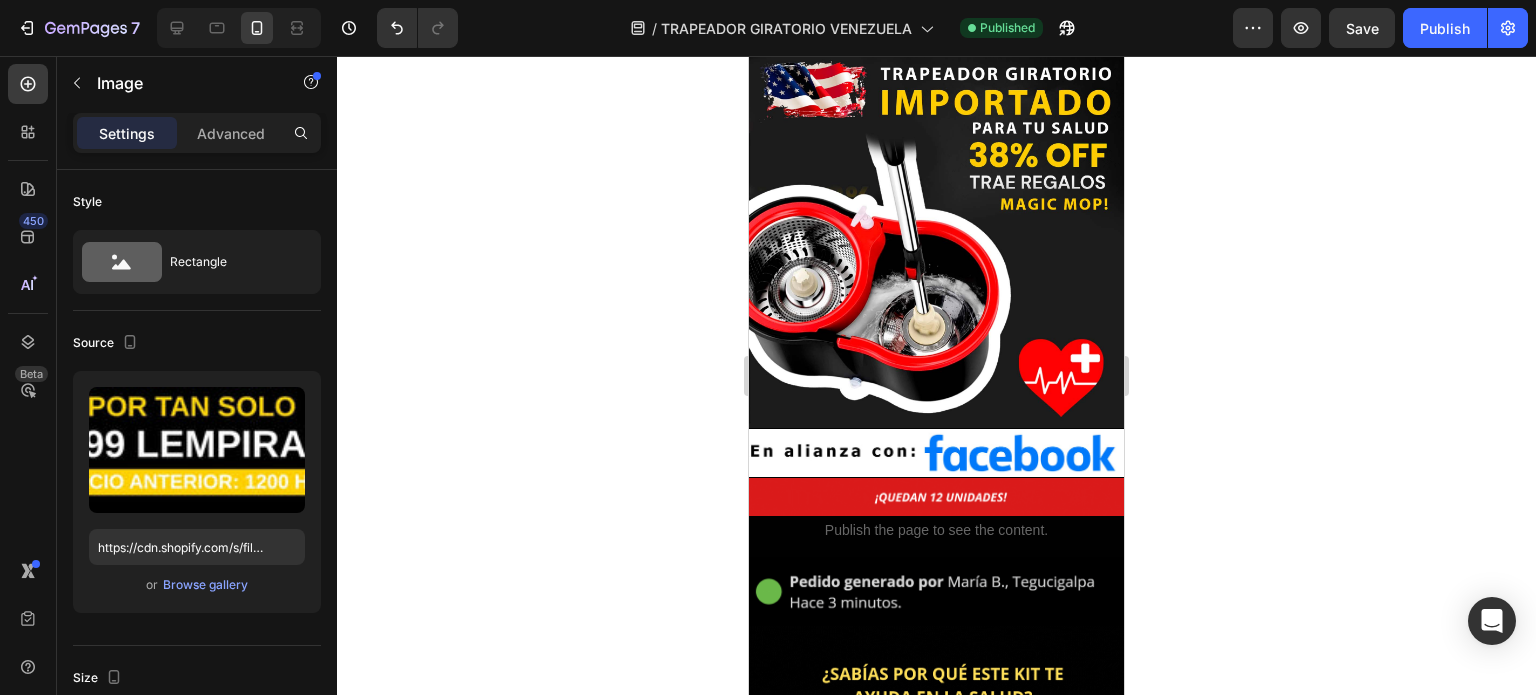 scroll, scrollTop: 300, scrollLeft: 0, axis: vertical 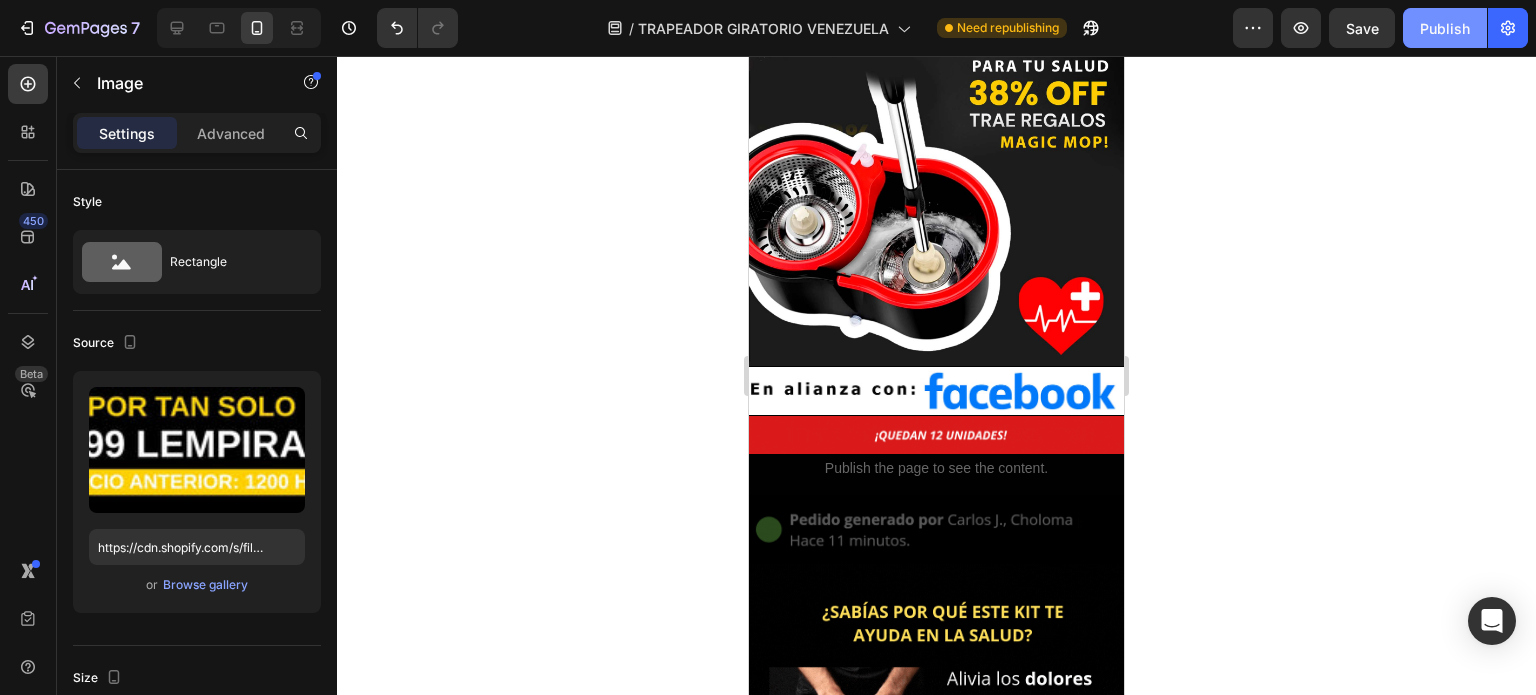 click on "Publish" at bounding box center [1445, 28] 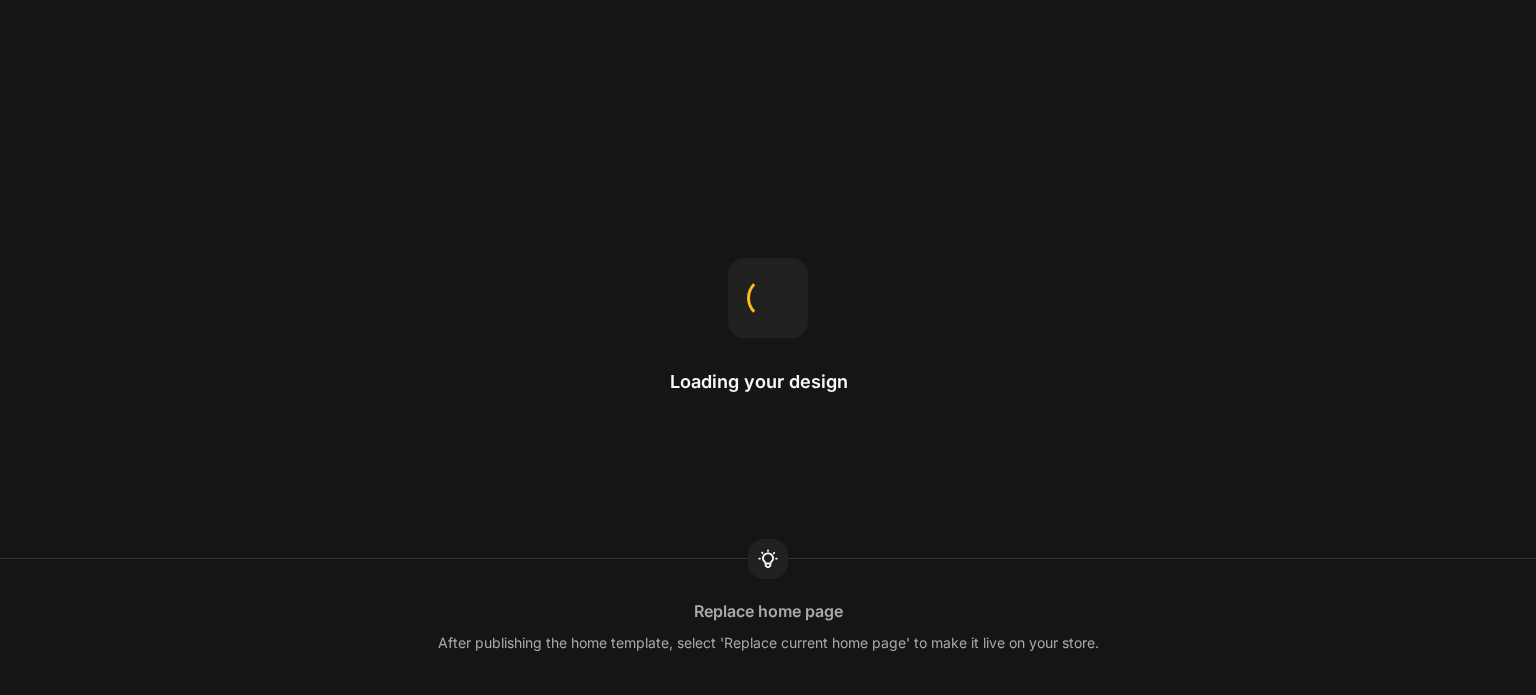 scroll, scrollTop: 0, scrollLeft: 0, axis: both 